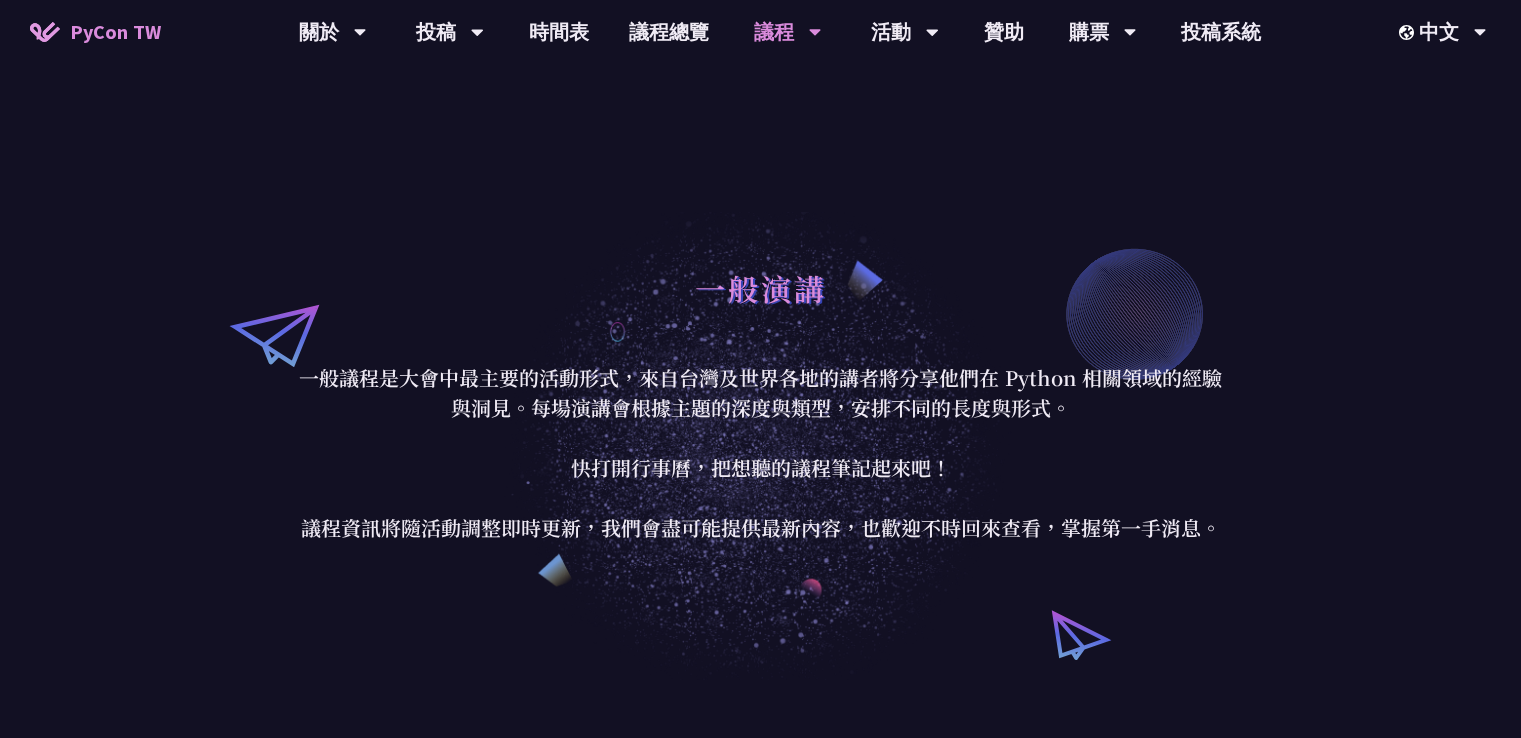 scroll, scrollTop: 1800, scrollLeft: 0, axis: vertical 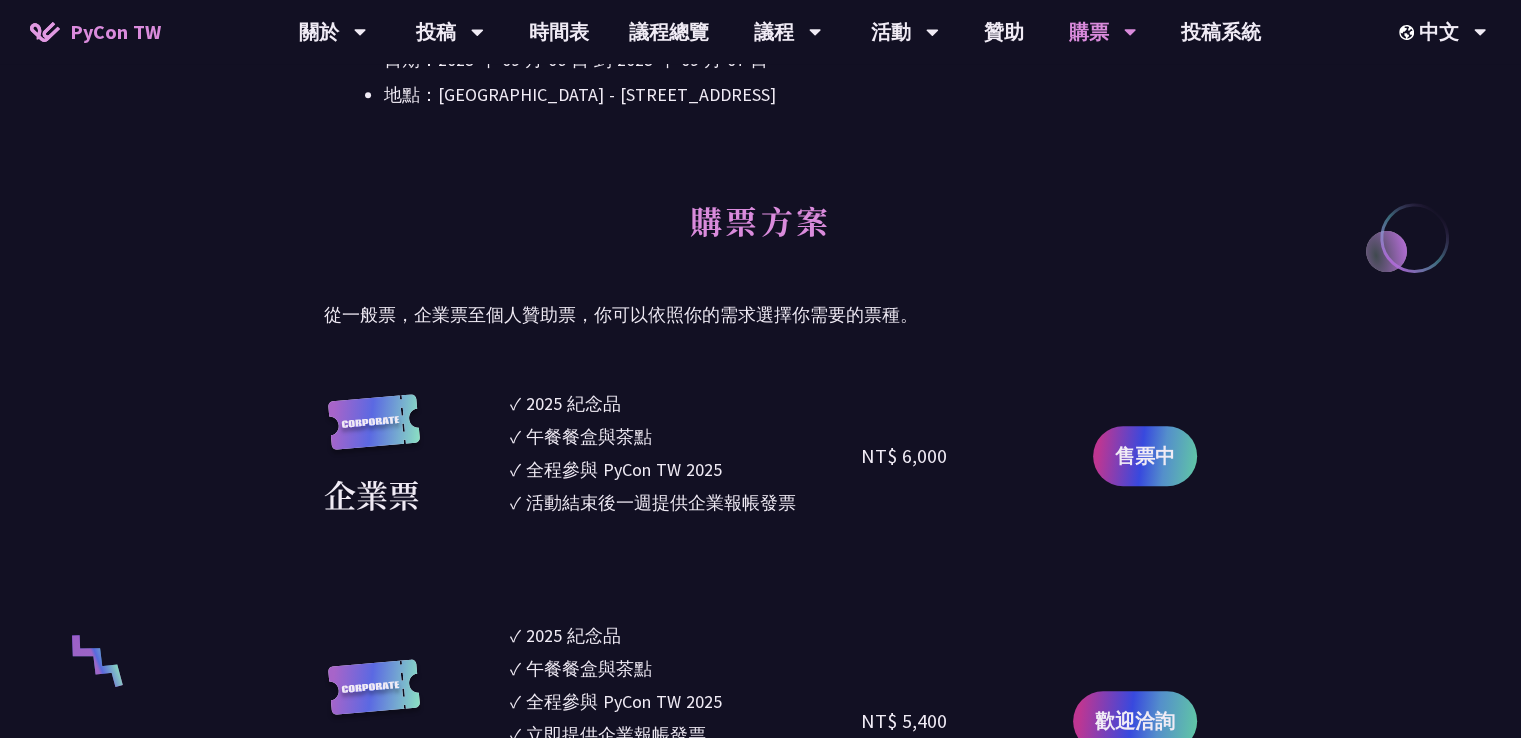 click on "從一般票，企業票至個人贊助票，你可以依照你的需求選擇你需要的票種。" at bounding box center (760, 315) 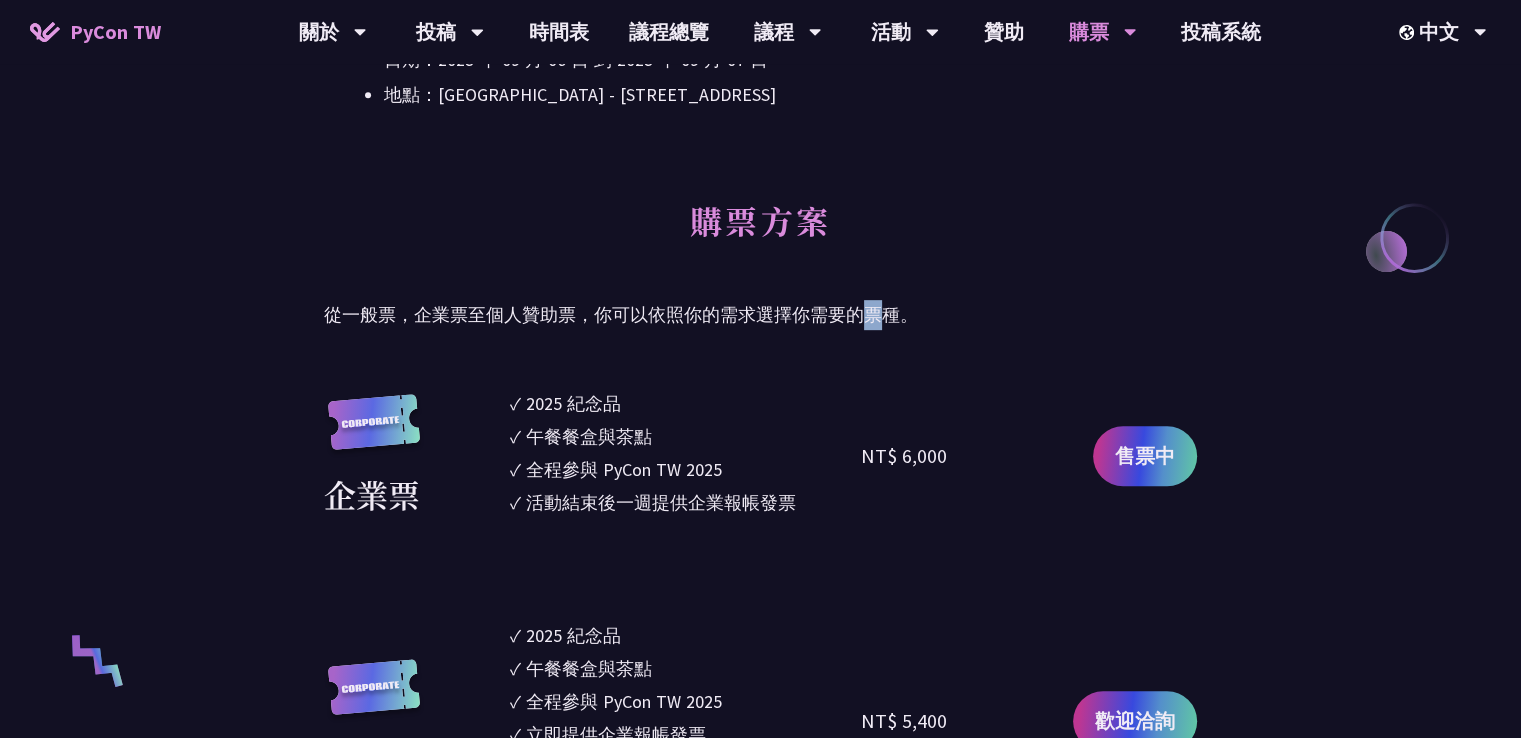 click on "從一般票，企業票至個人贊助票，你可以依照你的需求選擇你需要的票種。" at bounding box center (760, 315) 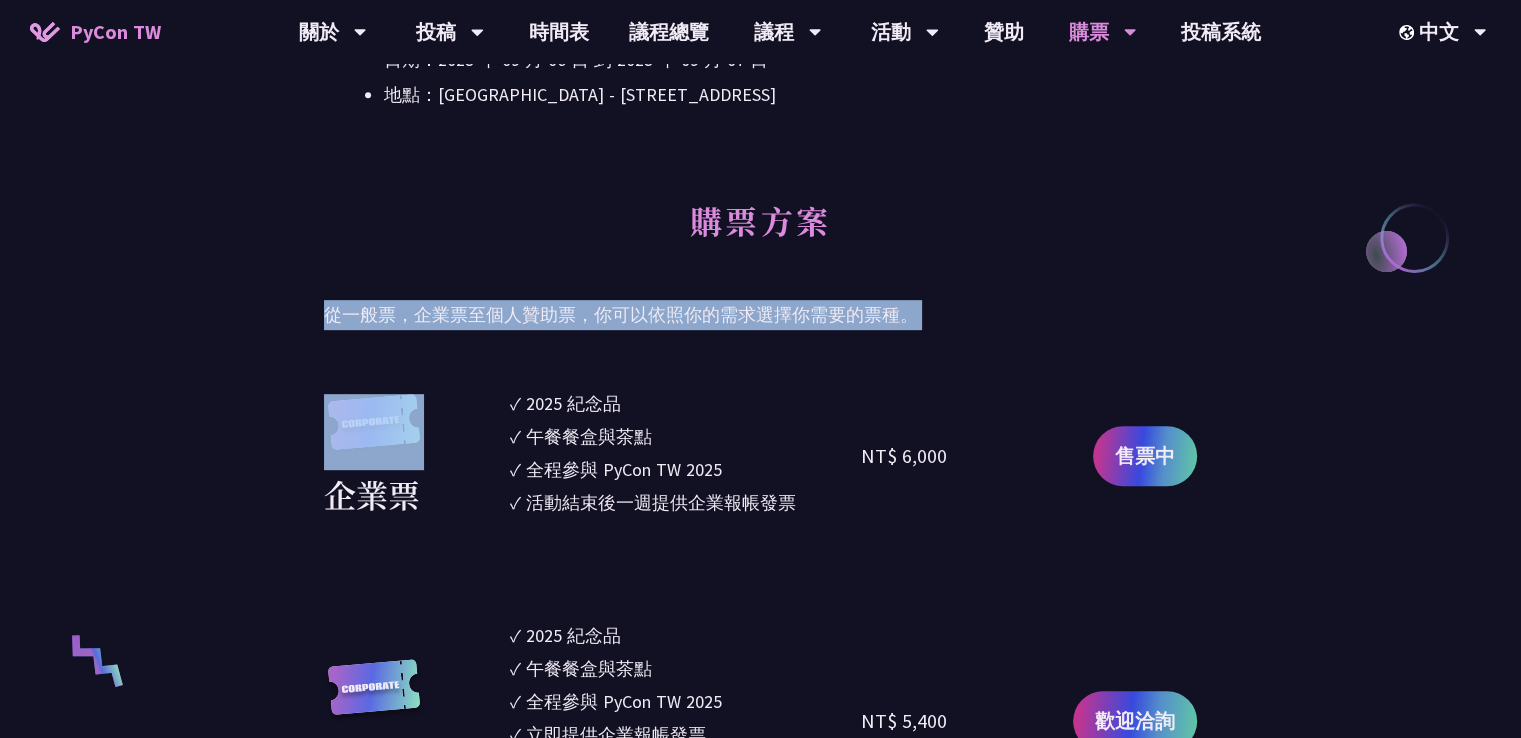 click on "從一般票，企業票至個人贊助票，你可以依照你的需求選擇你需要的票種。" at bounding box center [760, 315] 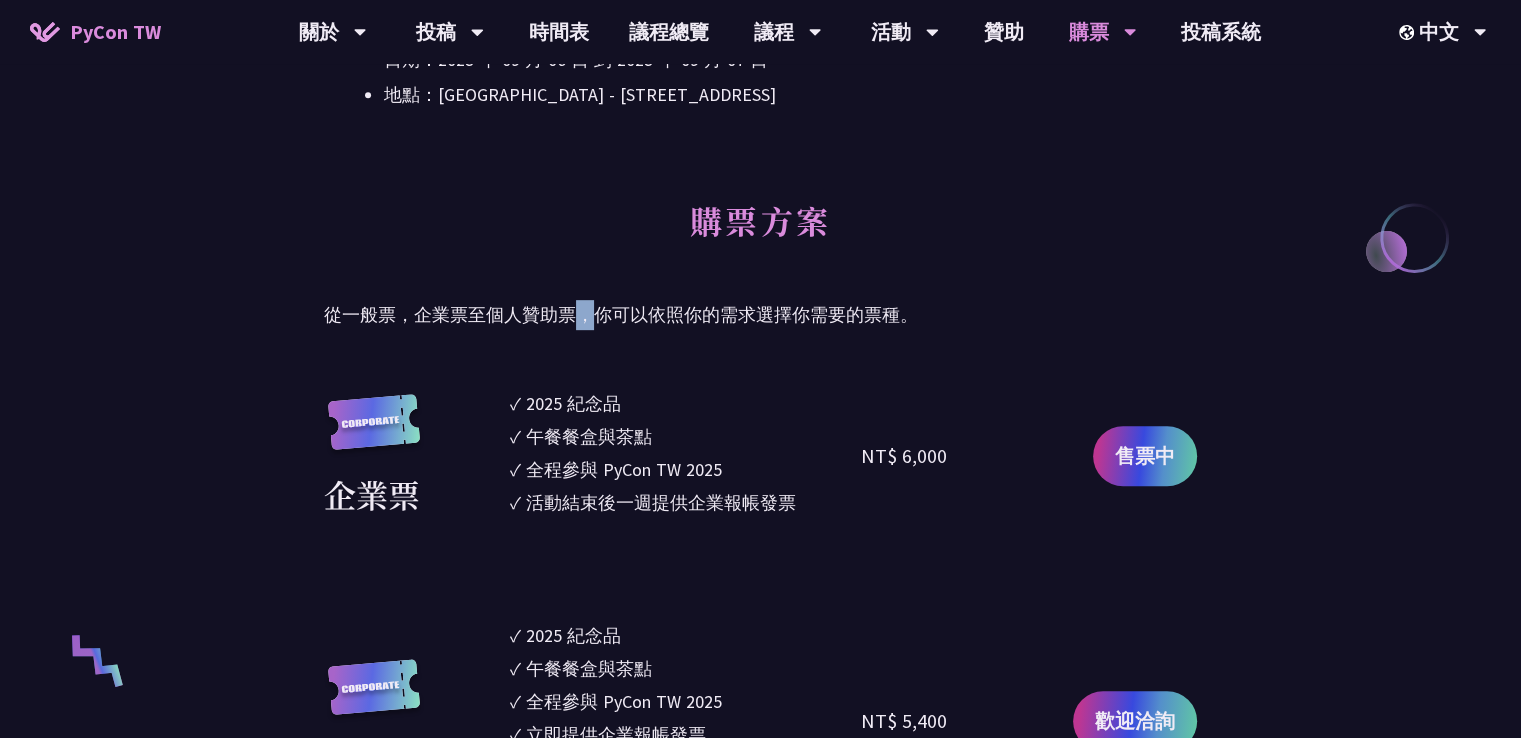 click on "從一般票，企業票至個人贊助票，你可以依照你的需求選擇你需要的票種。" at bounding box center (760, 315) 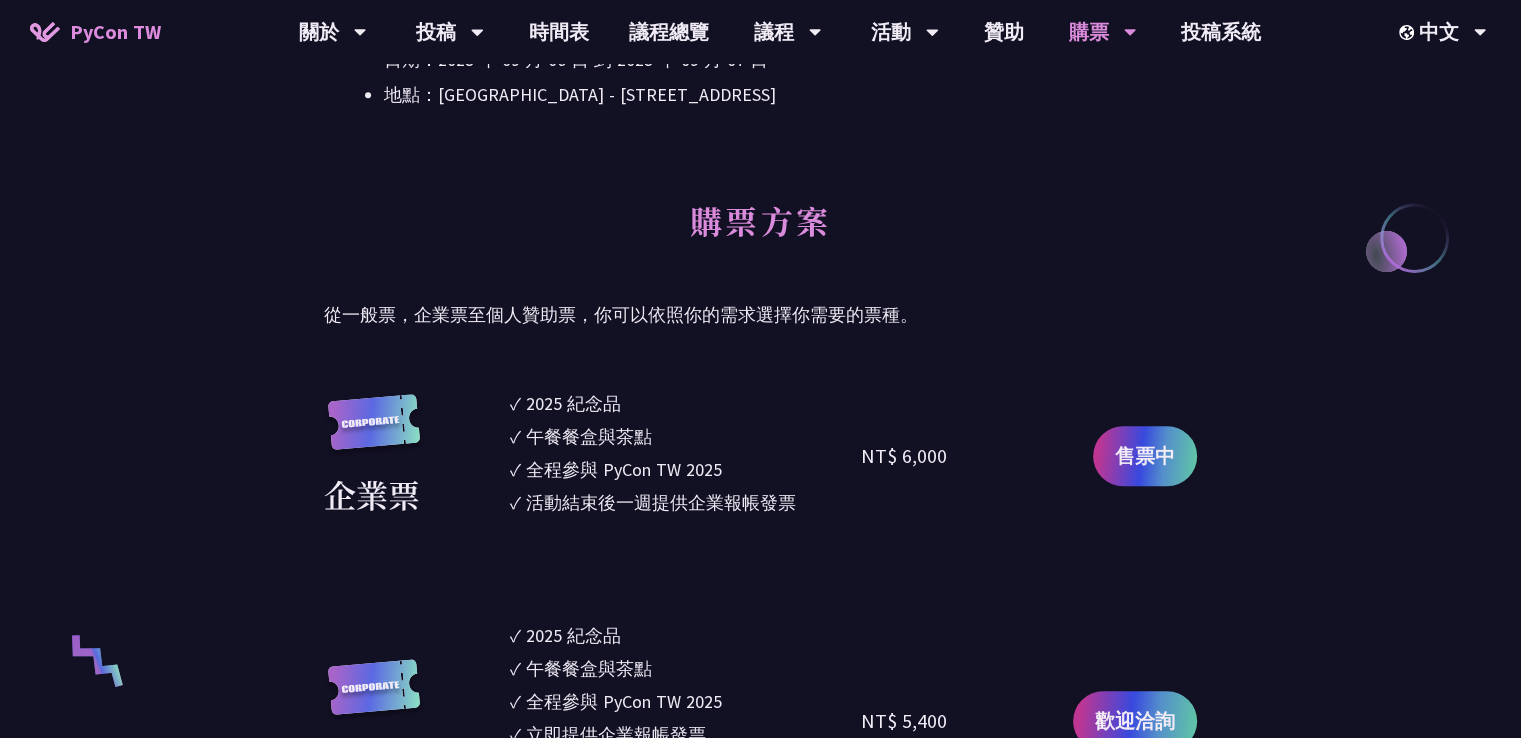 click on "大會資訊
衝刺開發
日期：2025 年 09 月 05 日   地點：TBD
主議程
日期：2025 年 09 月 06 日 到 2025 年 09 月 07 日   地點：台北文創 6 樓 - ​台北市信義區菸廠路 88 號 6 樓   購票方案   從一般票，企業票至個人贊助票，你可以依照你的需求選擇你需要的票種。
企業票
✓
2025 紀念品
✓
午餐餐盒與茶點
✓
全程參與 PyCon TW 2025
✓
活動結束後一週提供企業報帳發票
NT$ 6,000
售票中
企業團體票
2025 紀念品 午餐餐盒與茶點" at bounding box center [760, 1891] 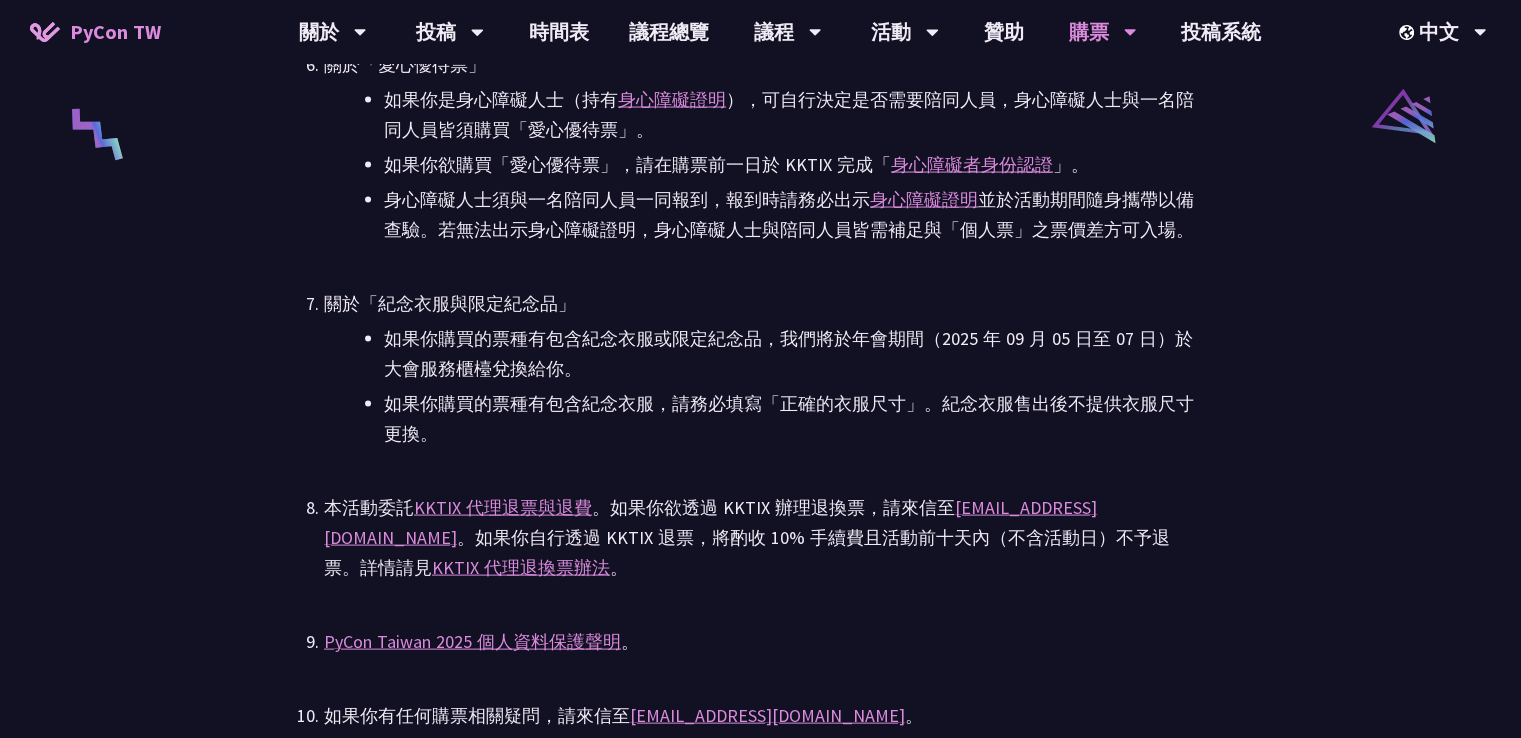 scroll, scrollTop: 4400, scrollLeft: 0, axis: vertical 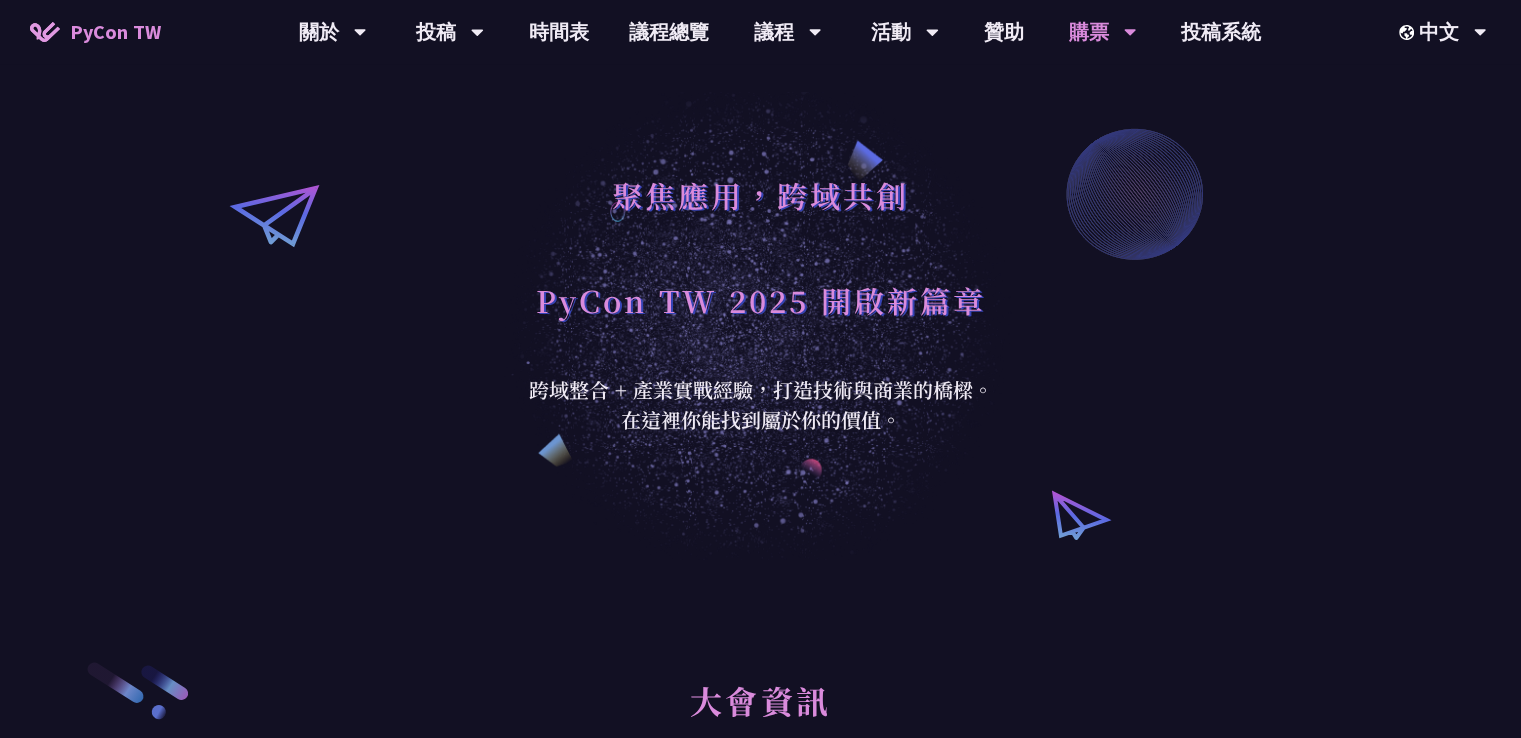 drag, startPoint x: 952, startPoint y: 488, endPoint x: 798, endPoint y: 97, distance: 420.23447 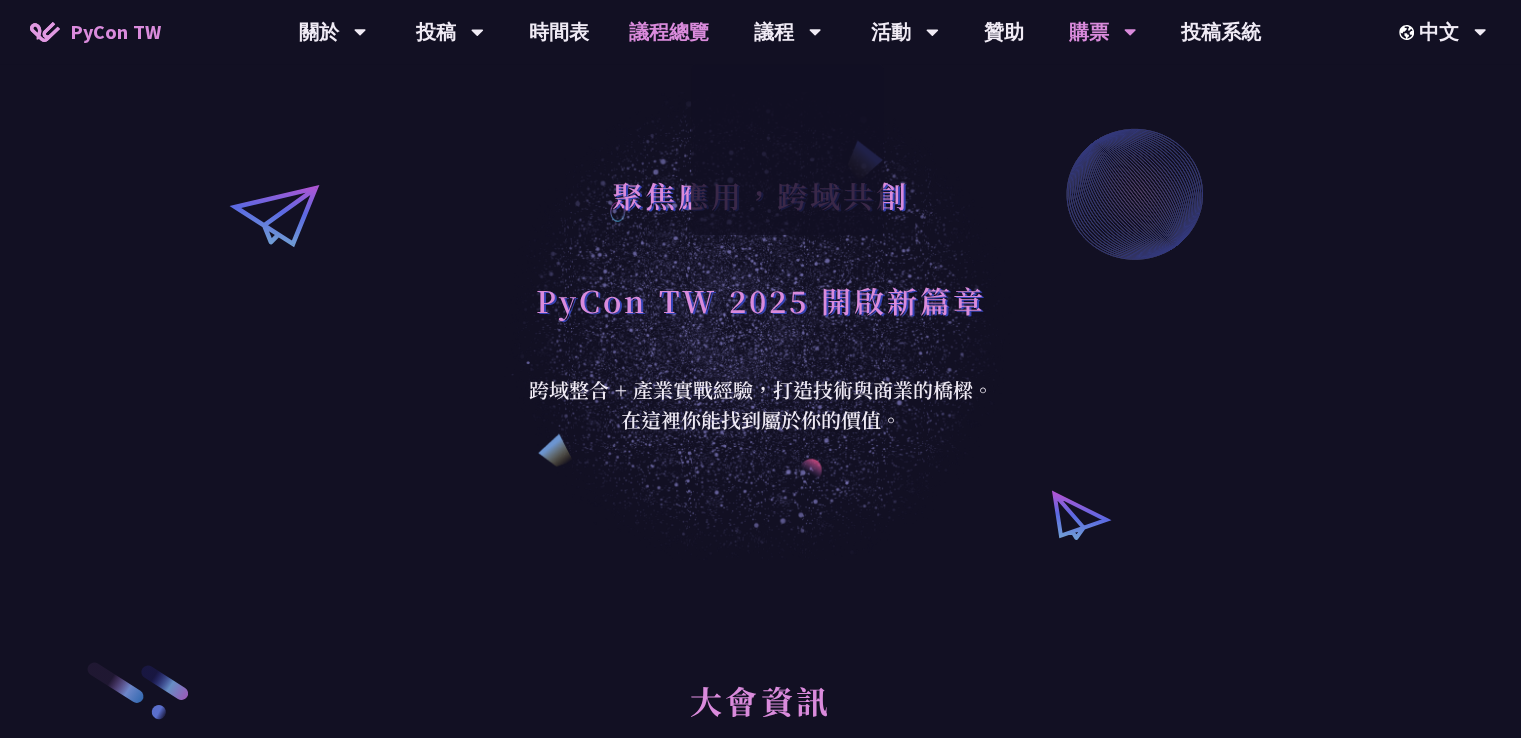 click on "議程總覽" at bounding box center (669, 32) 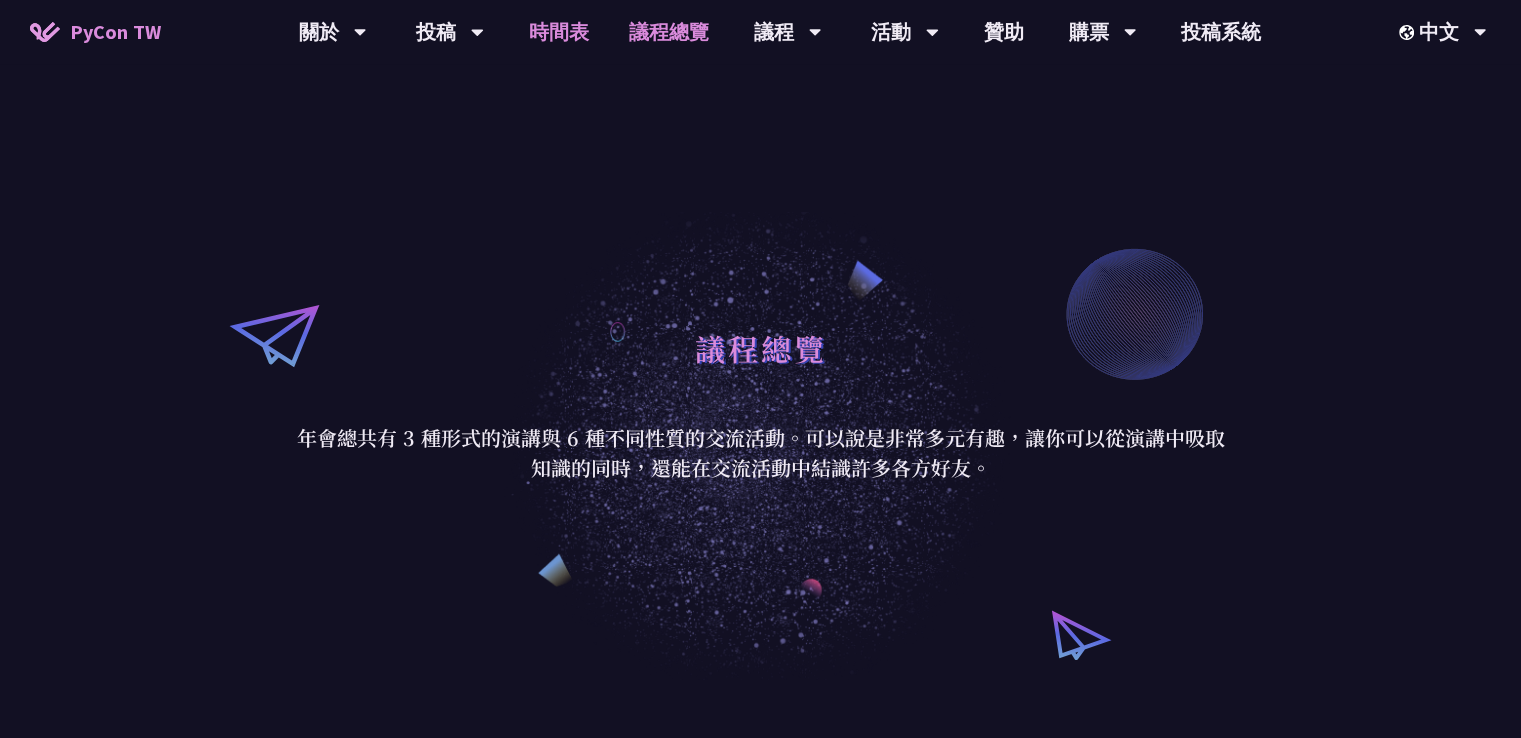 click on "時間表" at bounding box center (559, 32) 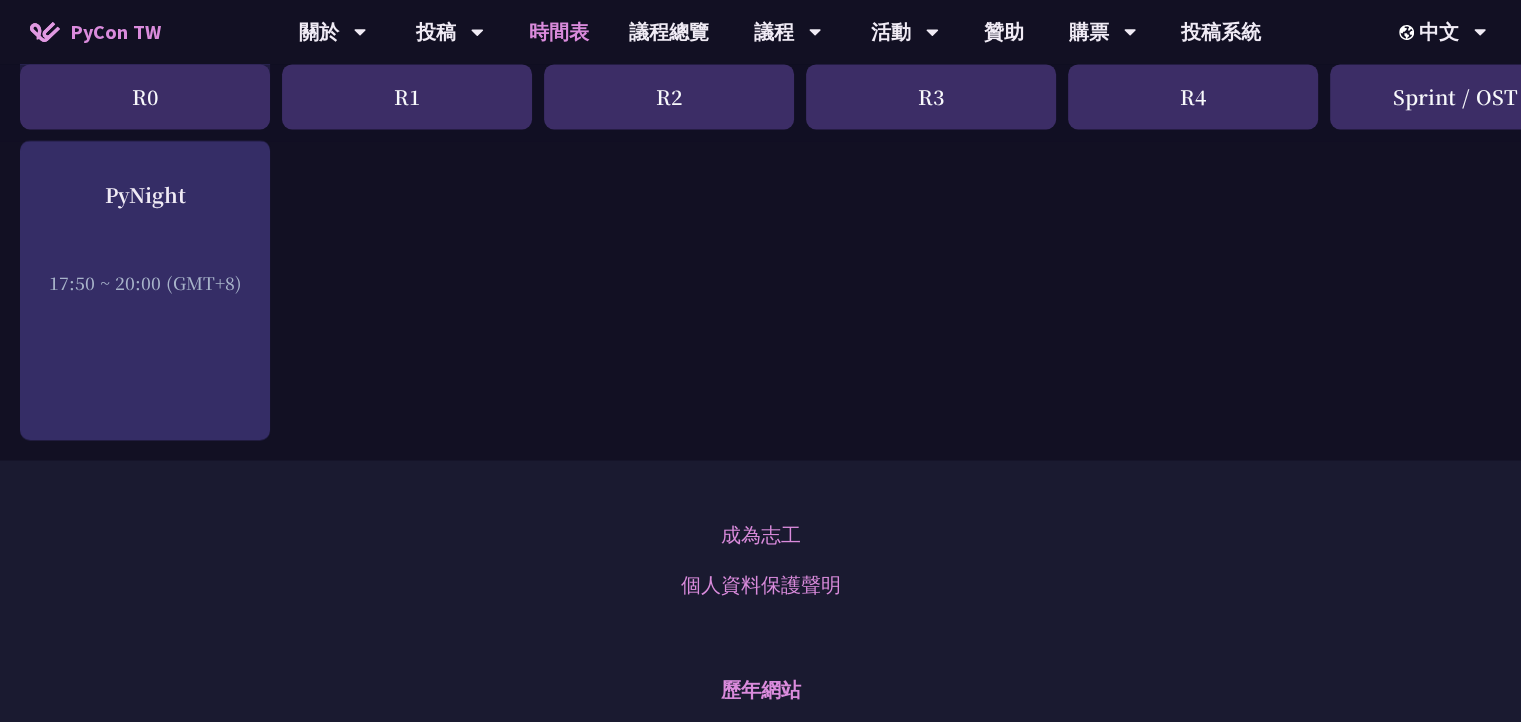 scroll, scrollTop: 3500, scrollLeft: 0, axis: vertical 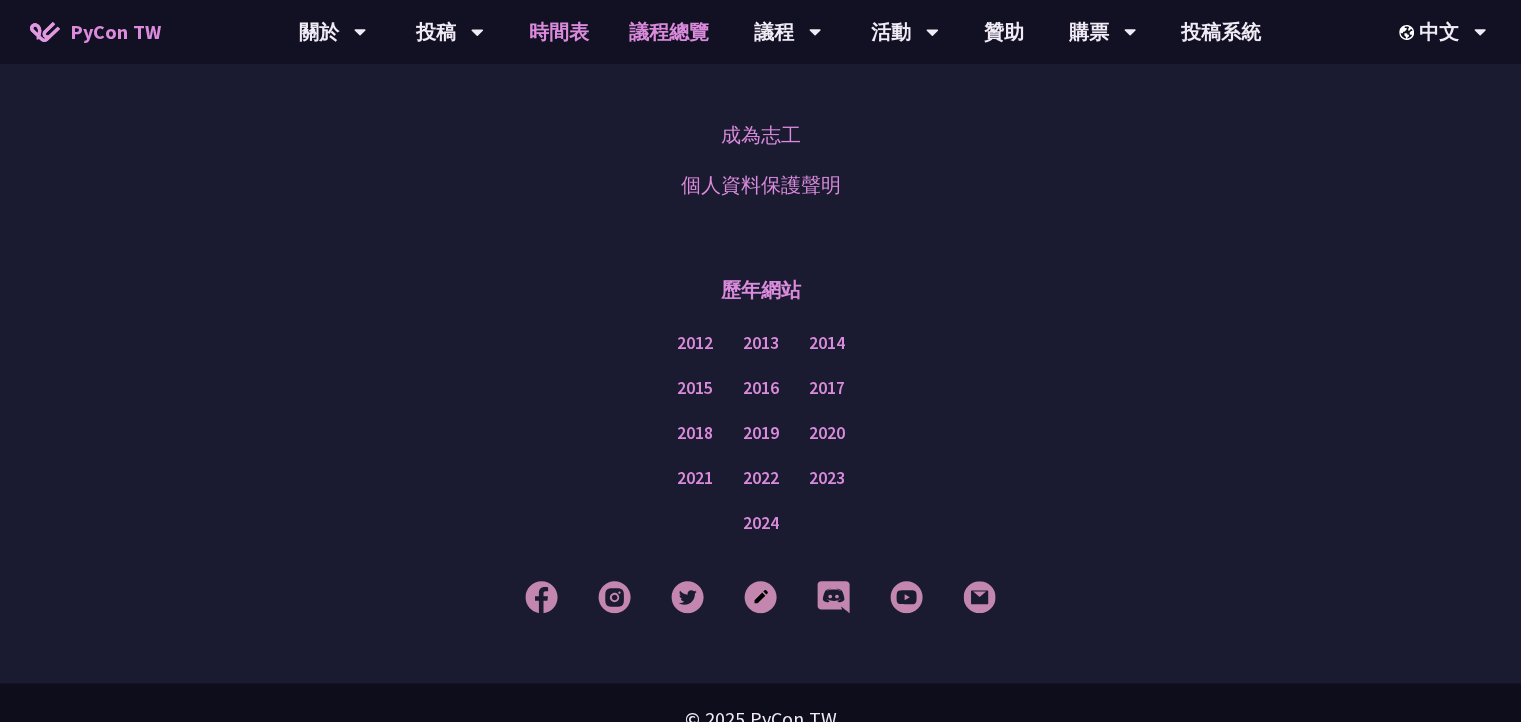 click on "議程總覽" at bounding box center [669, 32] 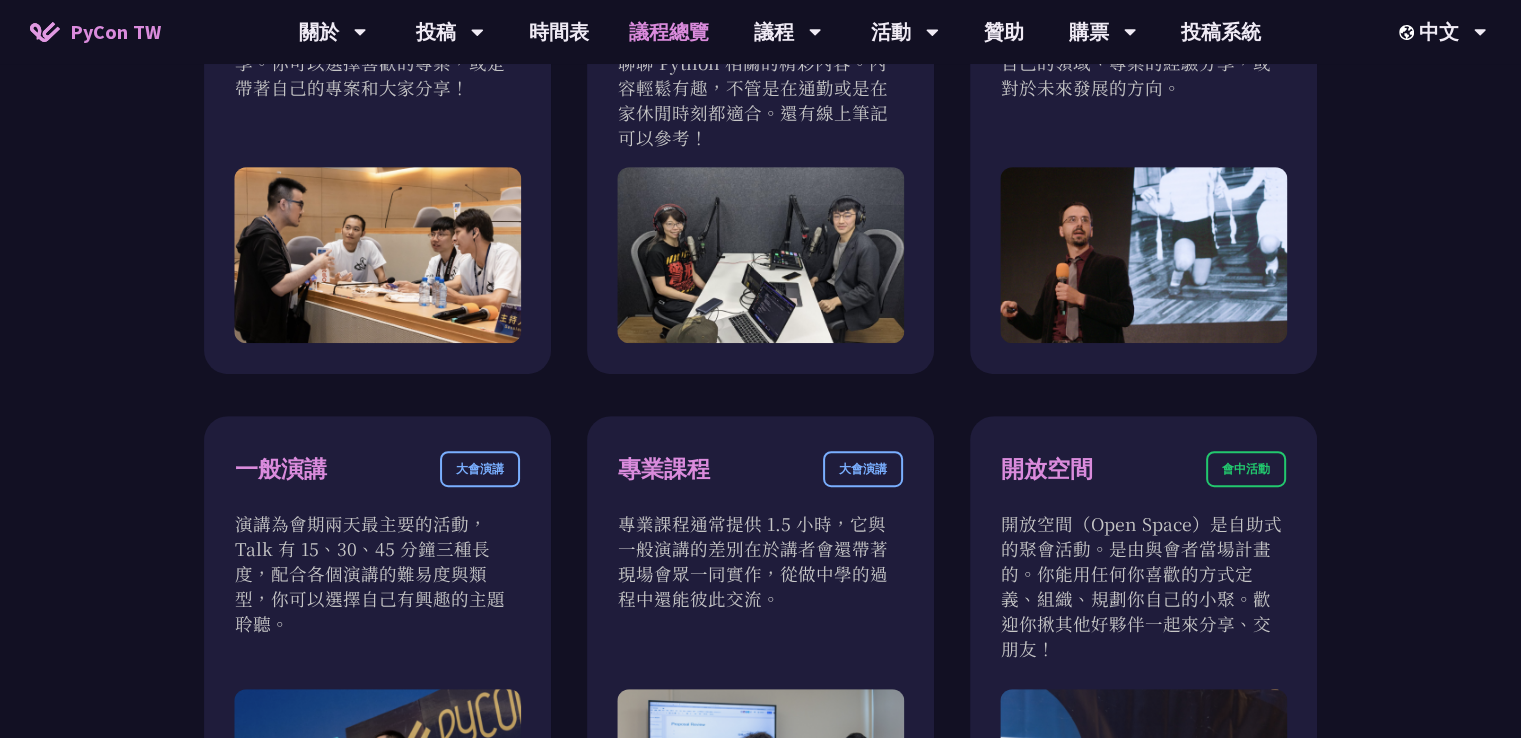 scroll, scrollTop: 1000, scrollLeft: 0, axis: vertical 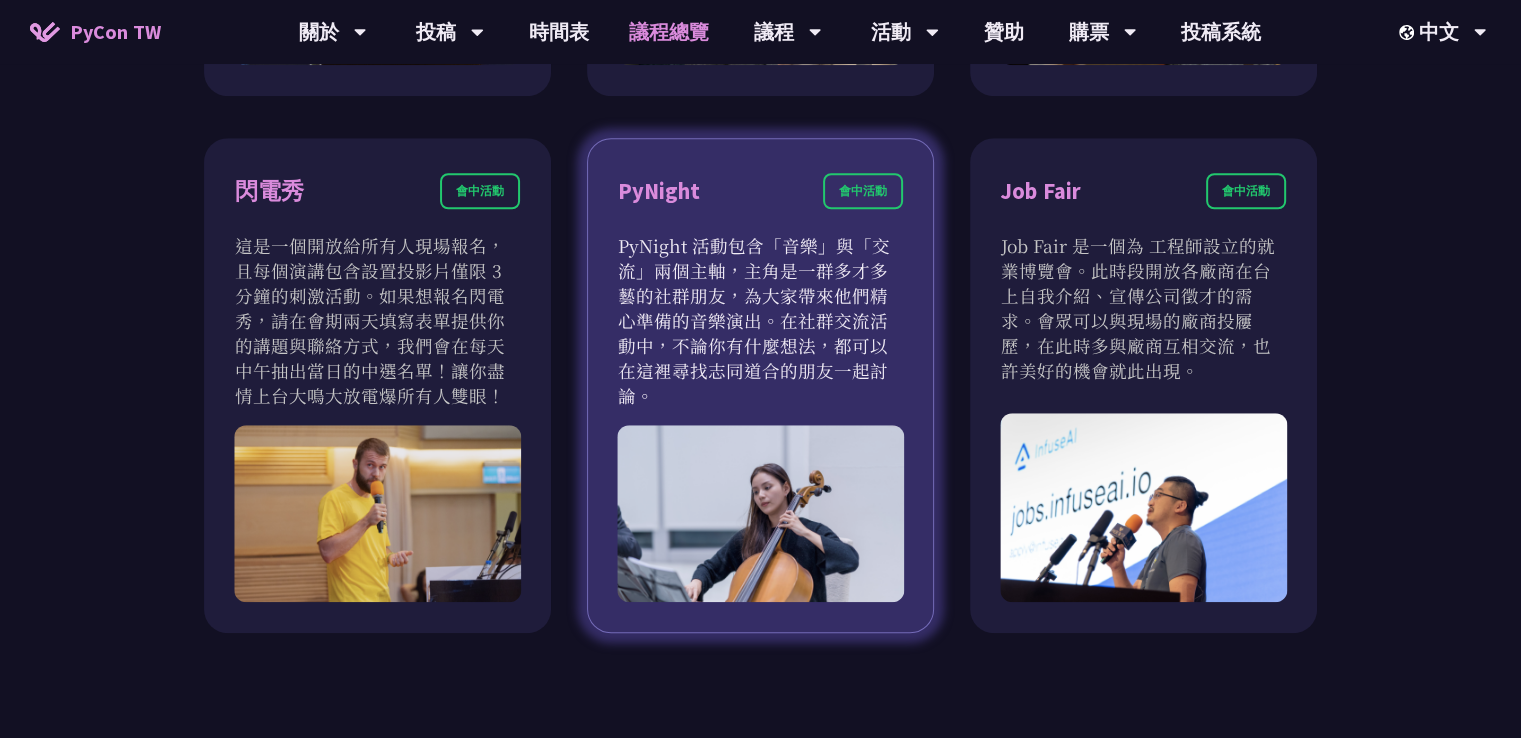 click on "PyNight 活動包含「音樂」與「交流」兩個主軸，主角是一群多才多藝的社群朋友，為大家帶來他們精心準備的音樂演出。在社群交流活動中，不論你有什麼想法，都可以在這裡尋找志同道合的朋友一起討論。" at bounding box center [760, 320] 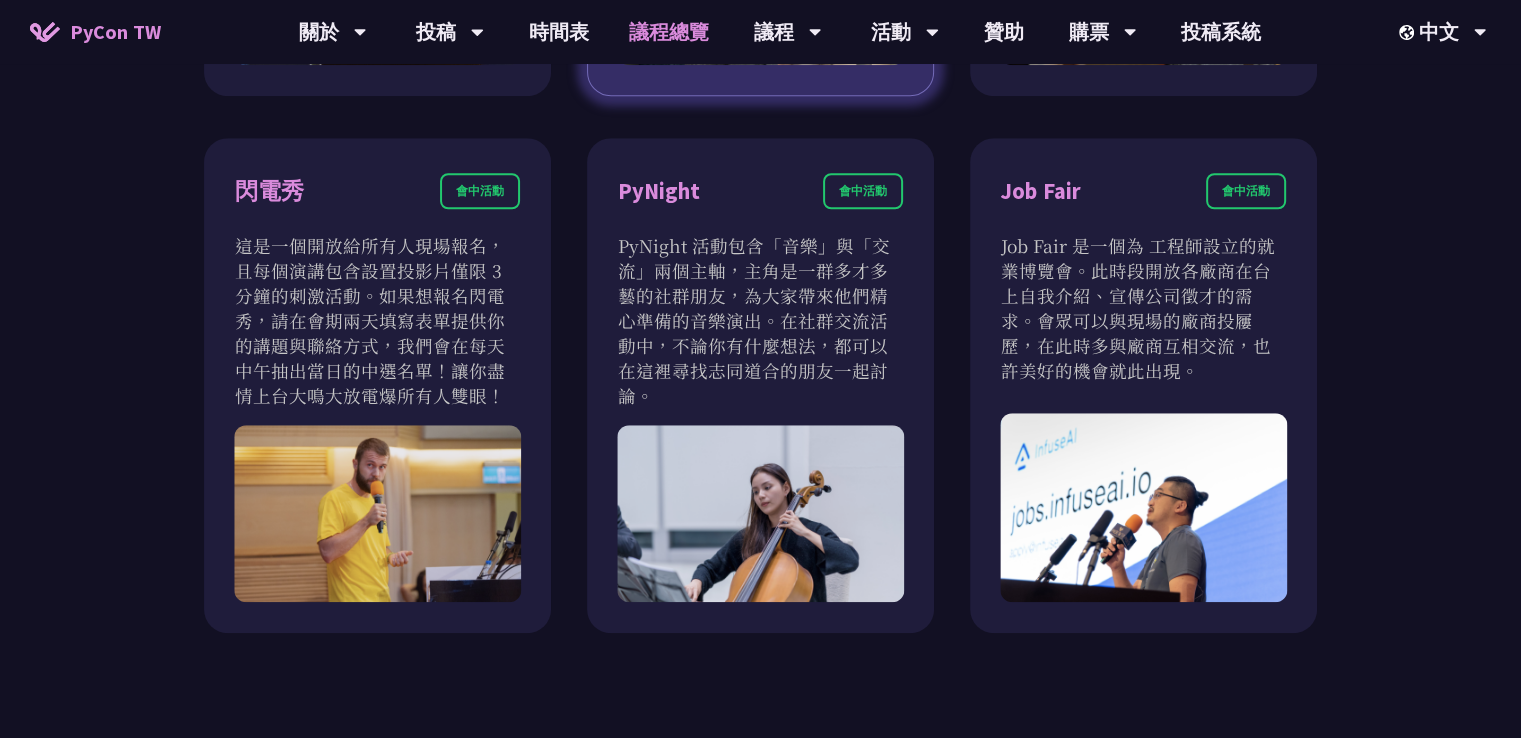 scroll, scrollTop: 1100, scrollLeft: 0, axis: vertical 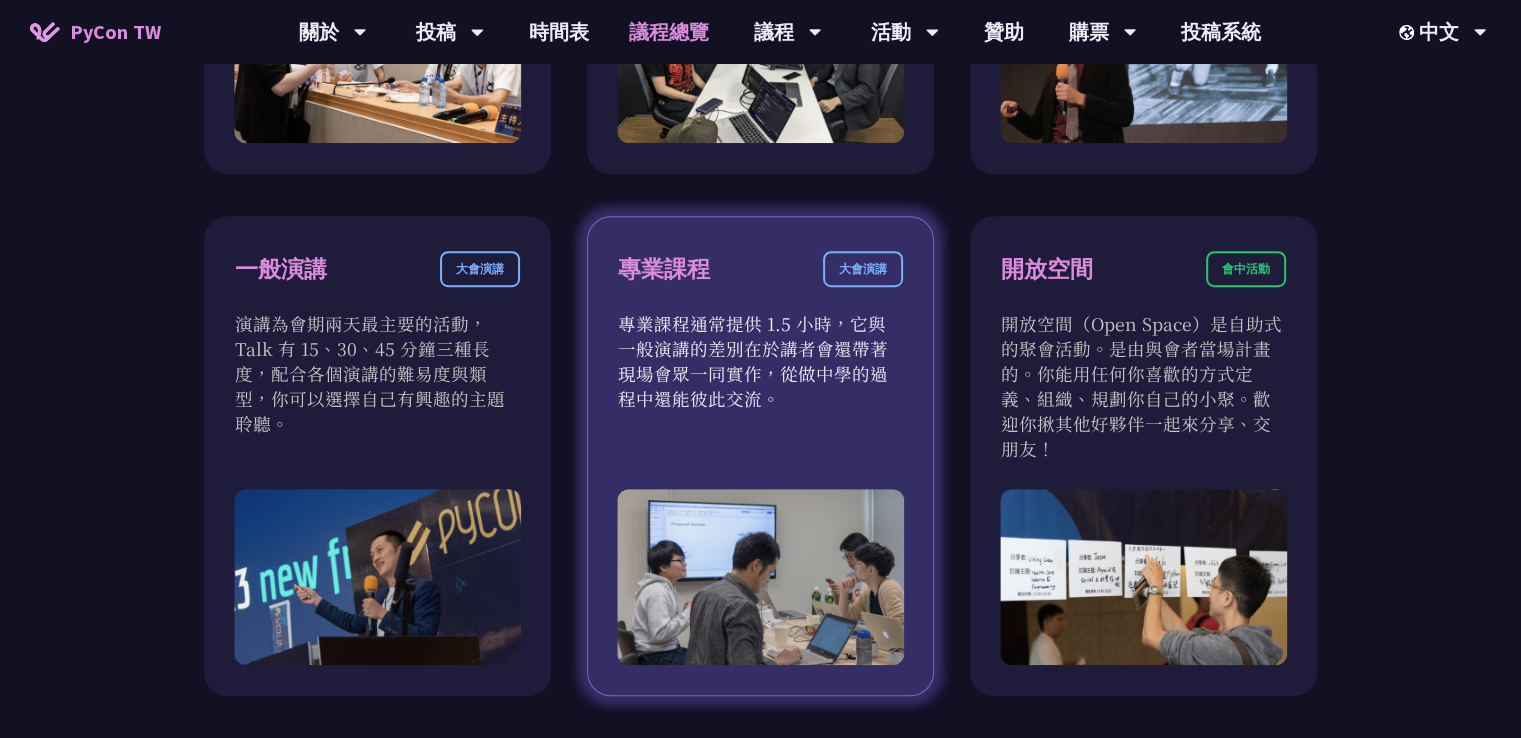 click on "專業課程通常提供 1.5 小時，它與一般演講的差別在於講者會還帶著現場會眾一同實作，從做中學的過程中還能彼此交流。" at bounding box center (760, 361) 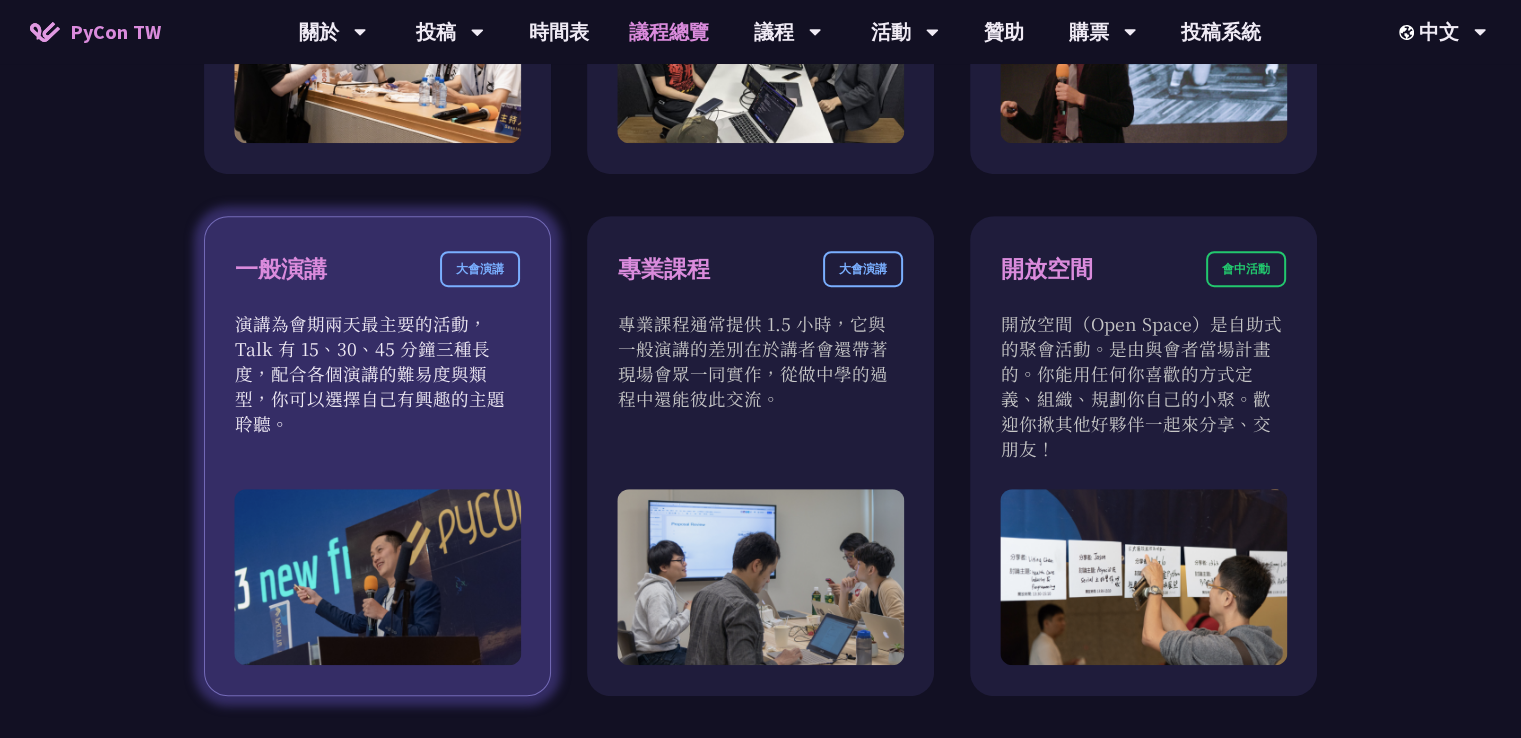 click on "演講為會期兩天最主要的活動，Talk 有 15、30、45 分鐘三種長度，配合各個演講的難易度與類型，你可以選擇自己有興趣的主題聆聽。" at bounding box center (377, 373) 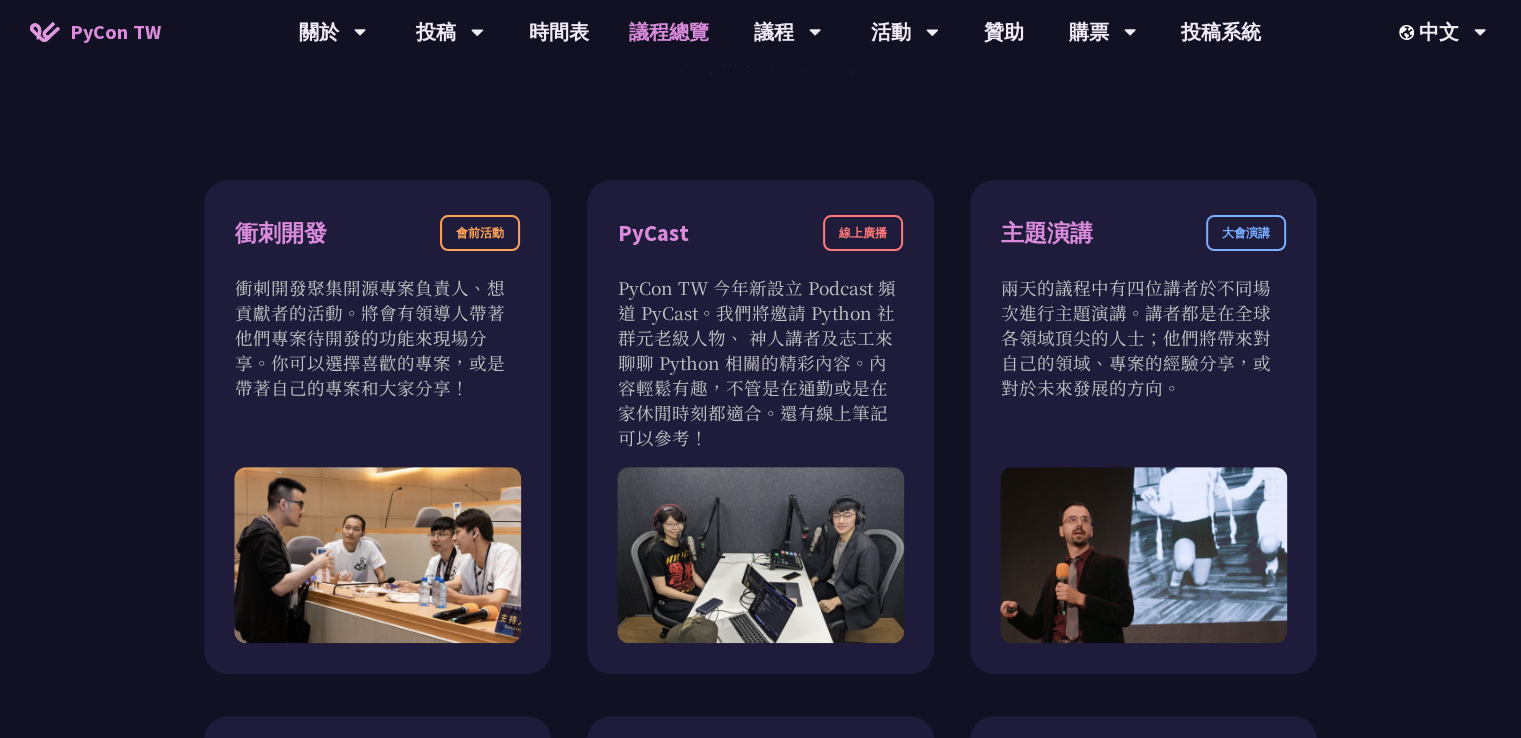 scroll, scrollTop: 0, scrollLeft: 0, axis: both 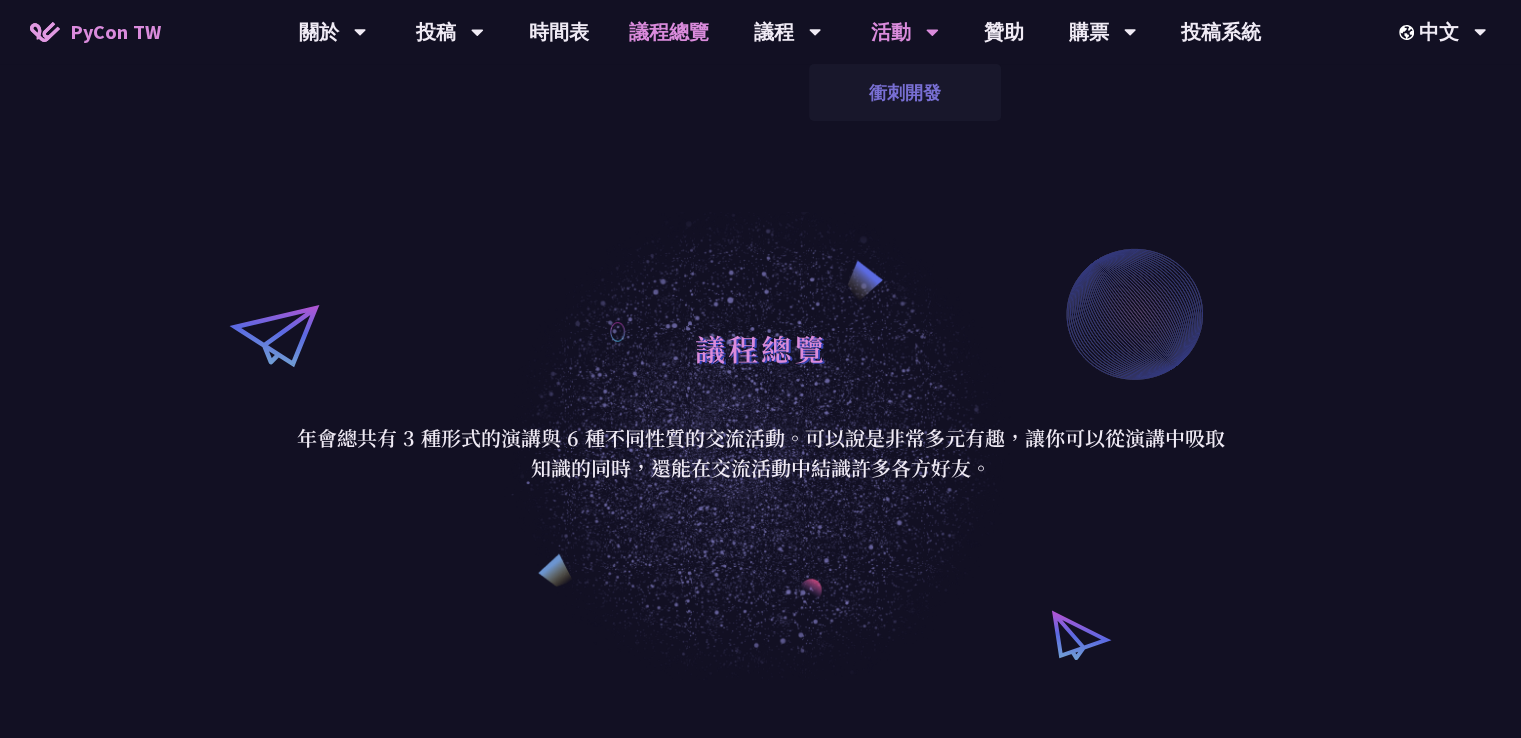 click on "衝刺開發" at bounding box center [905, 92] 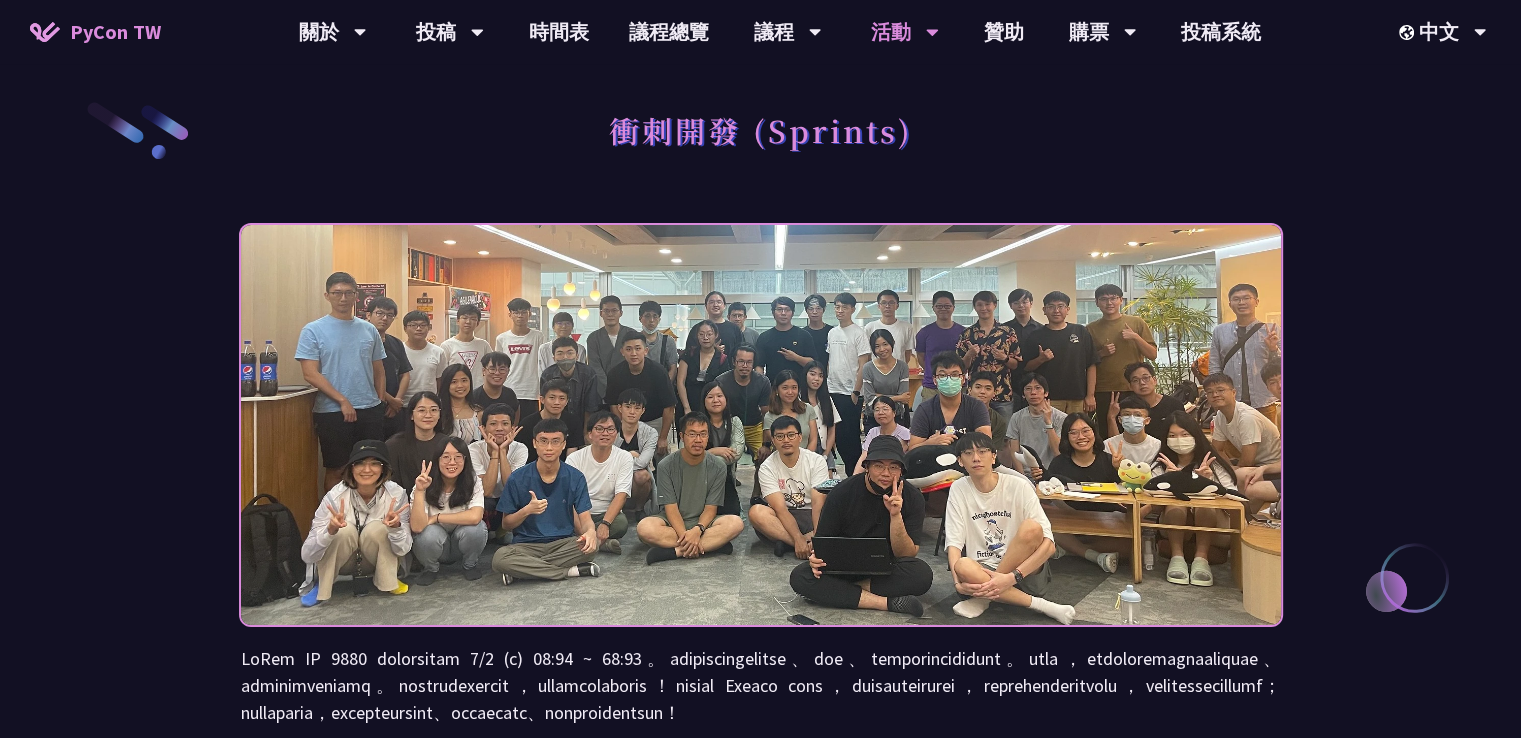 click at bounding box center [761, 425] 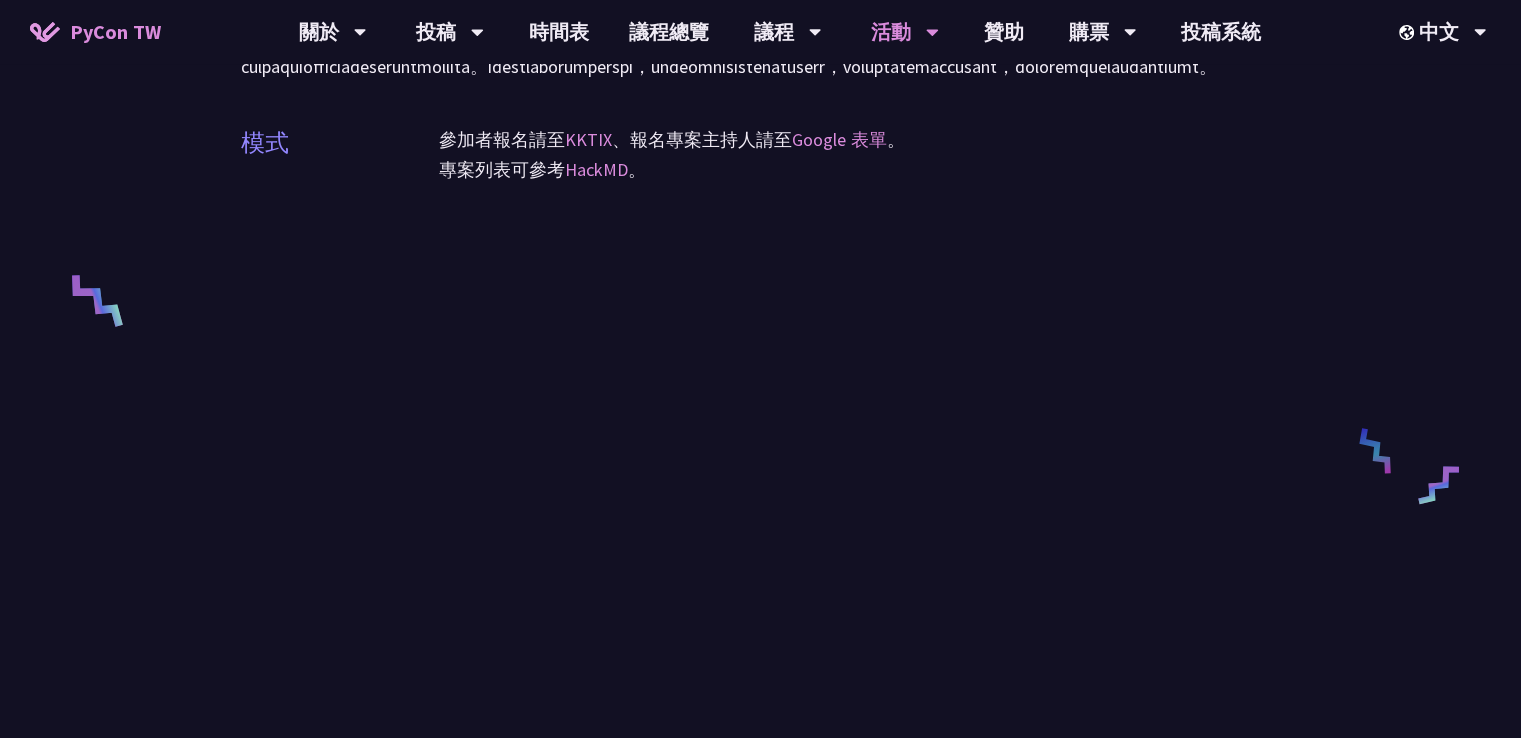 scroll, scrollTop: 1000, scrollLeft: 0, axis: vertical 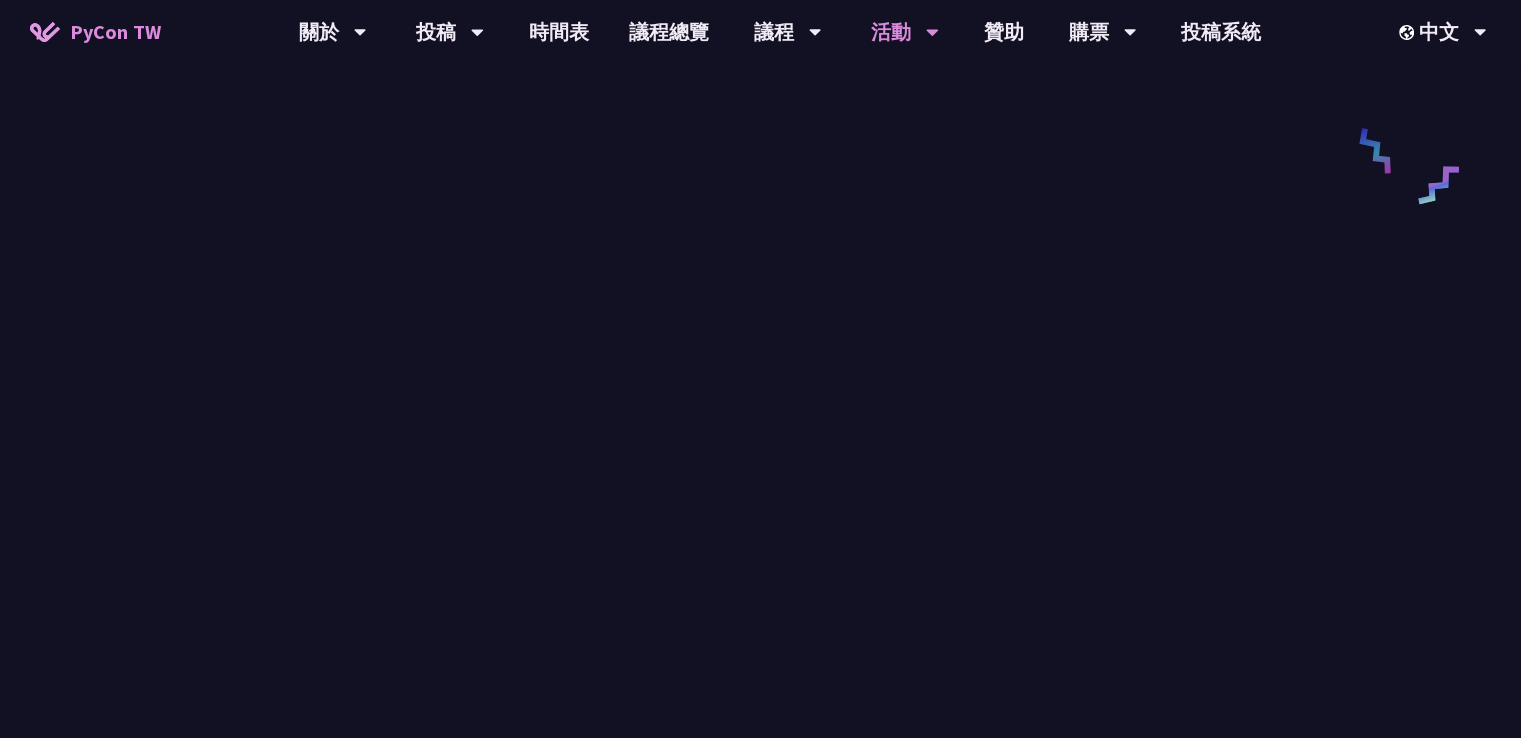 drag, startPoint x: 1426, startPoint y: 497, endPoint x: 1404, endPoint y: 493, distance: 22.36068 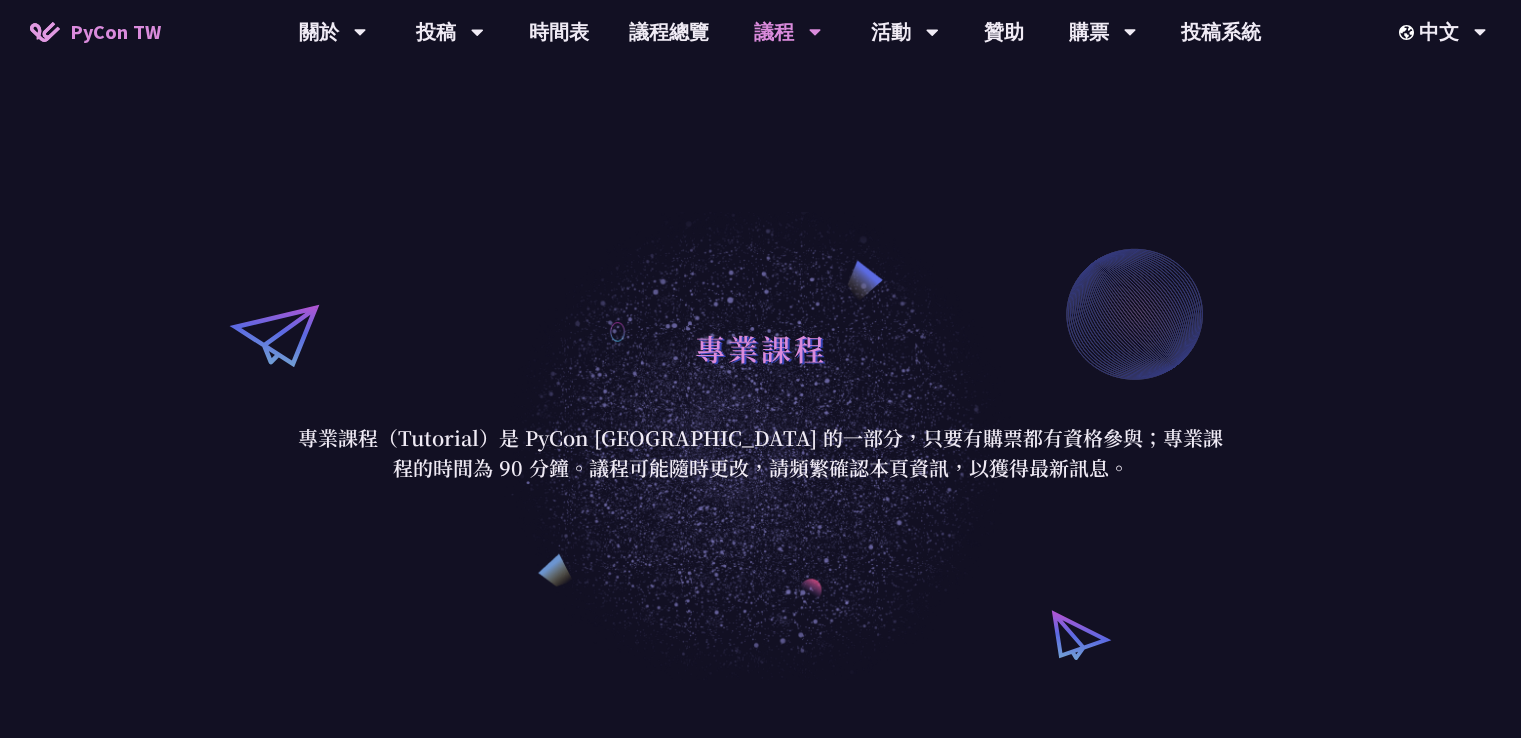 scroll, scrollTop: 0, scrollLeft: 0, axis: both 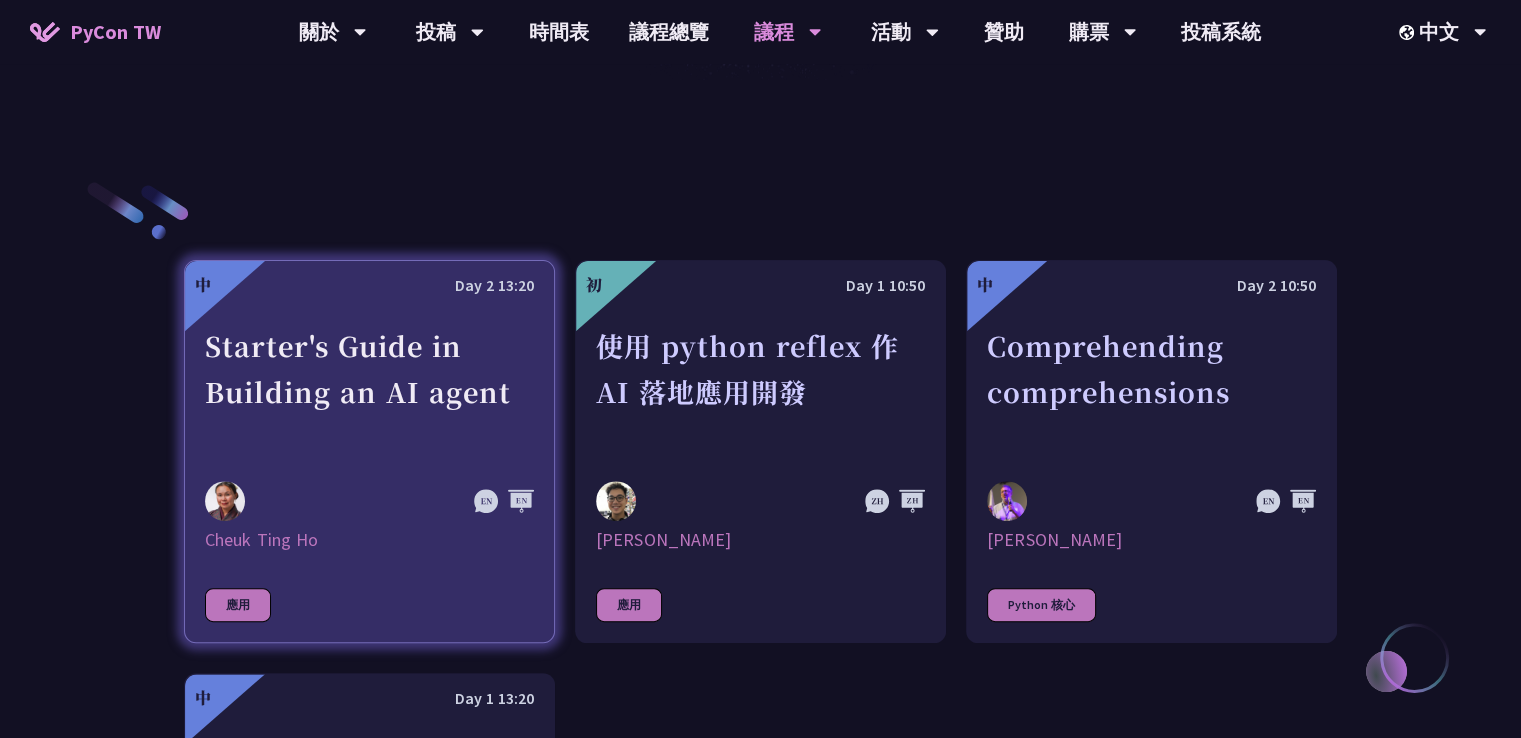 click on "Starter's Guide in Building an AI agent" at bounding box center (369, 392) 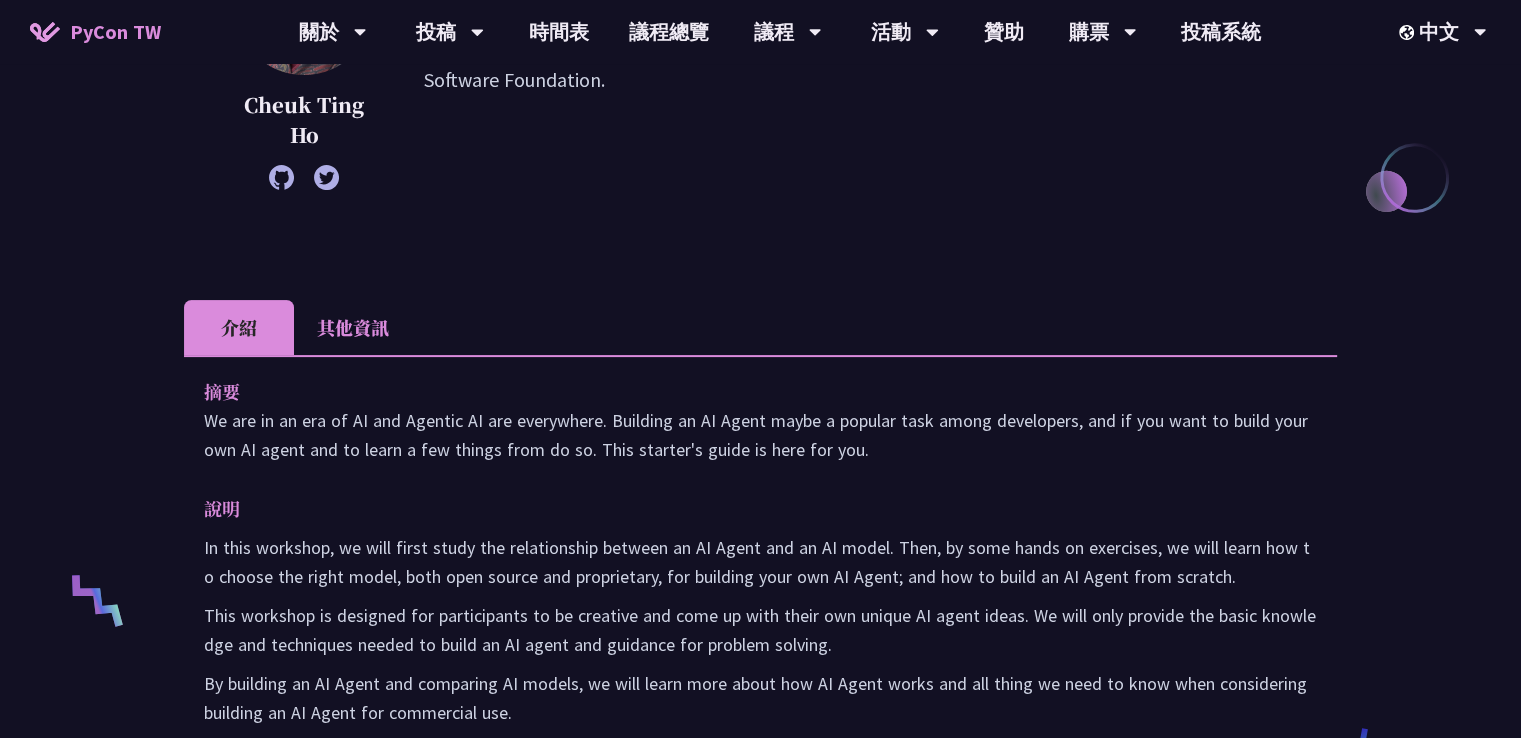 scroll, scrollTop: 0, scrollLeft: 0, axis: both 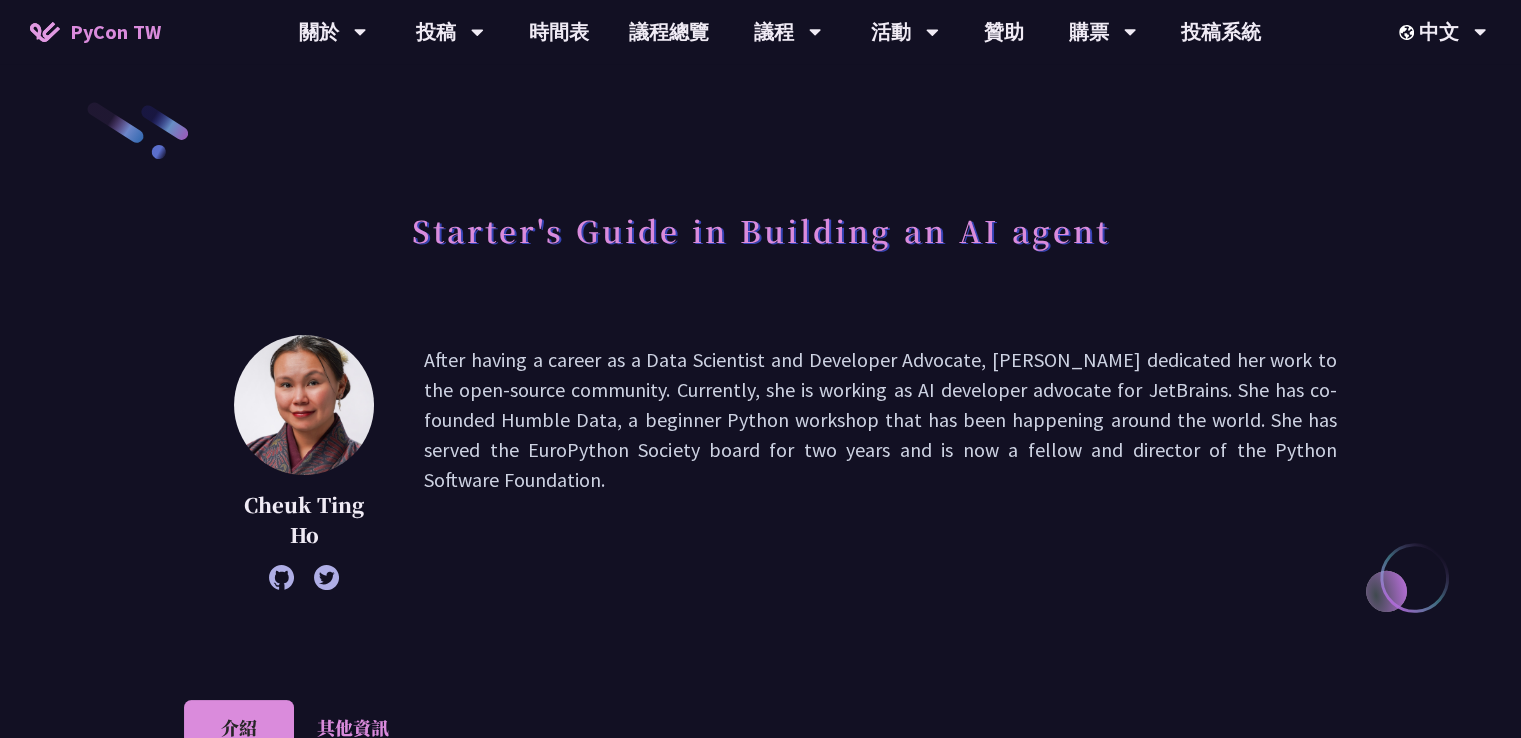 click on "After having a career as a Data Scientist and Developer Advocate, Cheuk dedicated her work to the open-source community. Currently, she is working as AI developer advocate for JetBrains. She has co-founded Humble Data, a beginner Python workshop that has been happening around the world. She has served the EuroPython Society board for two years and is now a fellow and director of the Python Software Foundation." at bounding box center (880, 462) 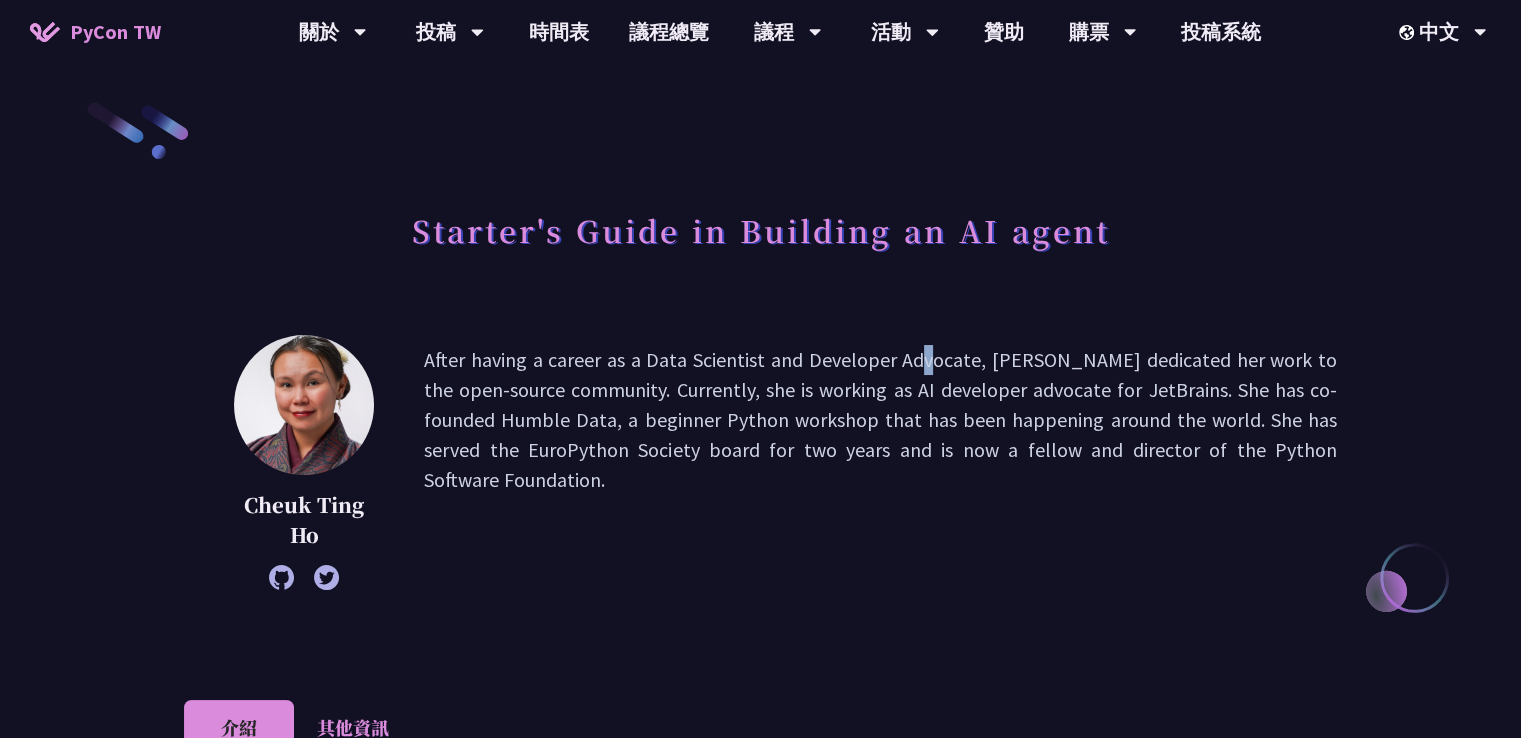 click on "After having a career as a Data Scientist and Developer Advocate, Cheuk dedicated her work to the open-source community. Currently, she is working as AI developer advocate for JetBrains. She has co-founded Humble Data, a beginner Python workshop that has been happening around the world. She has served the EuroPython Society board for two years and is now a fellow and director of the Python Software Foundation." at bounding box center [880, 462] 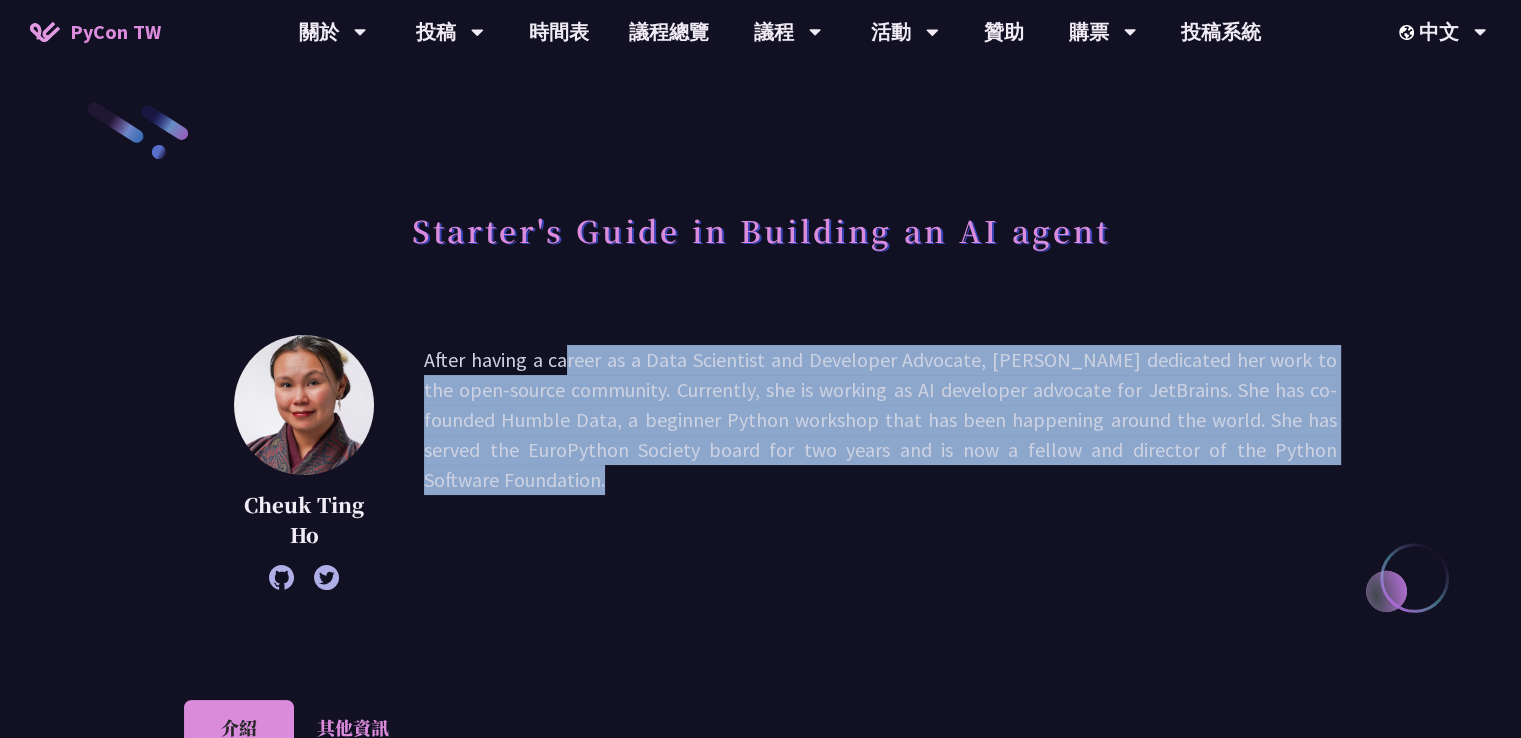 click on "After having a career as a Data Scientist and Developer Advocate, Cheuk dedicated her work to the open-source community. Currently, she is working as AI developer advocate for JetBrains. She has co-founded Humble Data, a beginner Python workshop that has been happening around the world. She has served the EuroPython Society board for two years and is now a fellow and director of the Python Software Foundation." at bounding box center [880, 462] 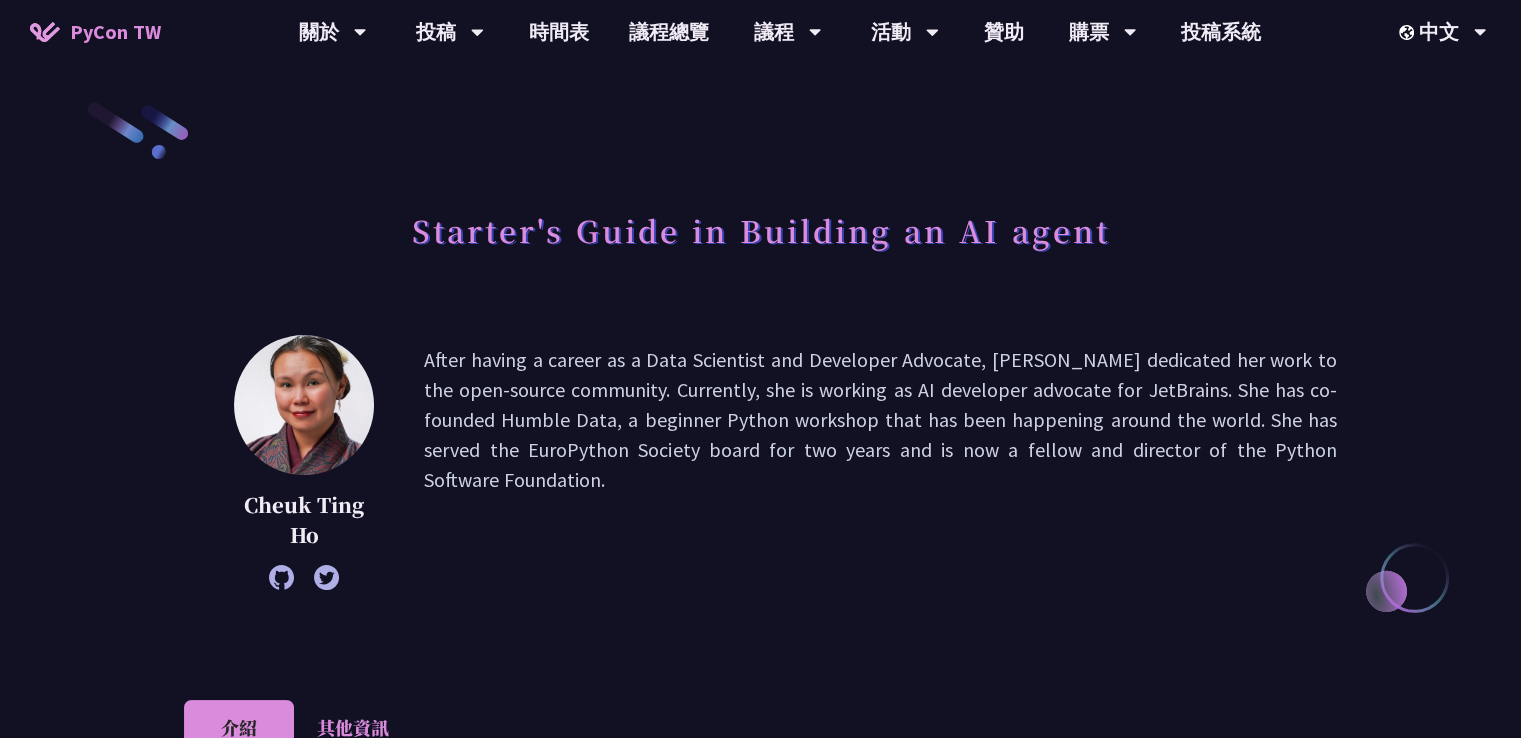 scroll, scrollTop: 500, scrollLeft: 0, axis: vertical 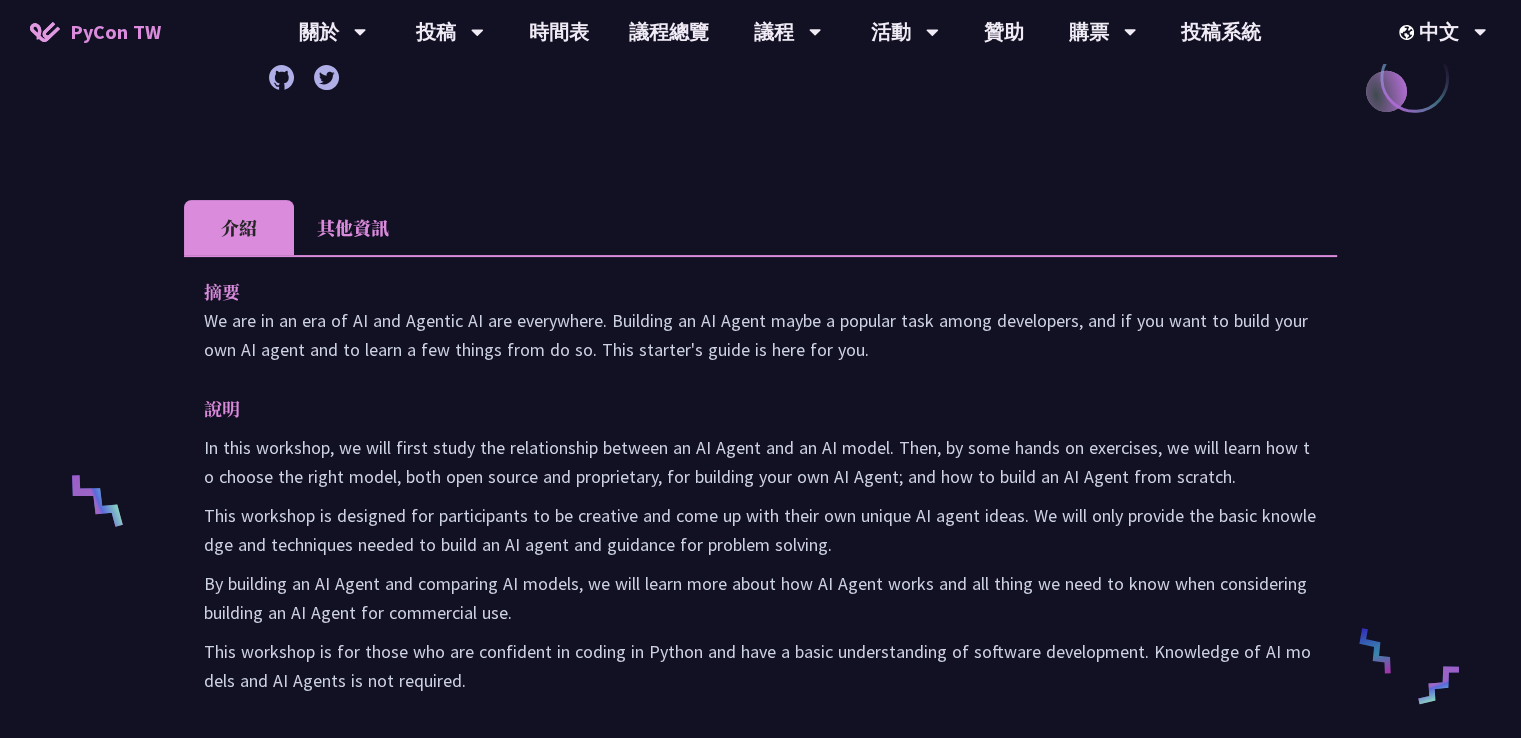 click on "其他資訊" at bounding box center [353, 227] 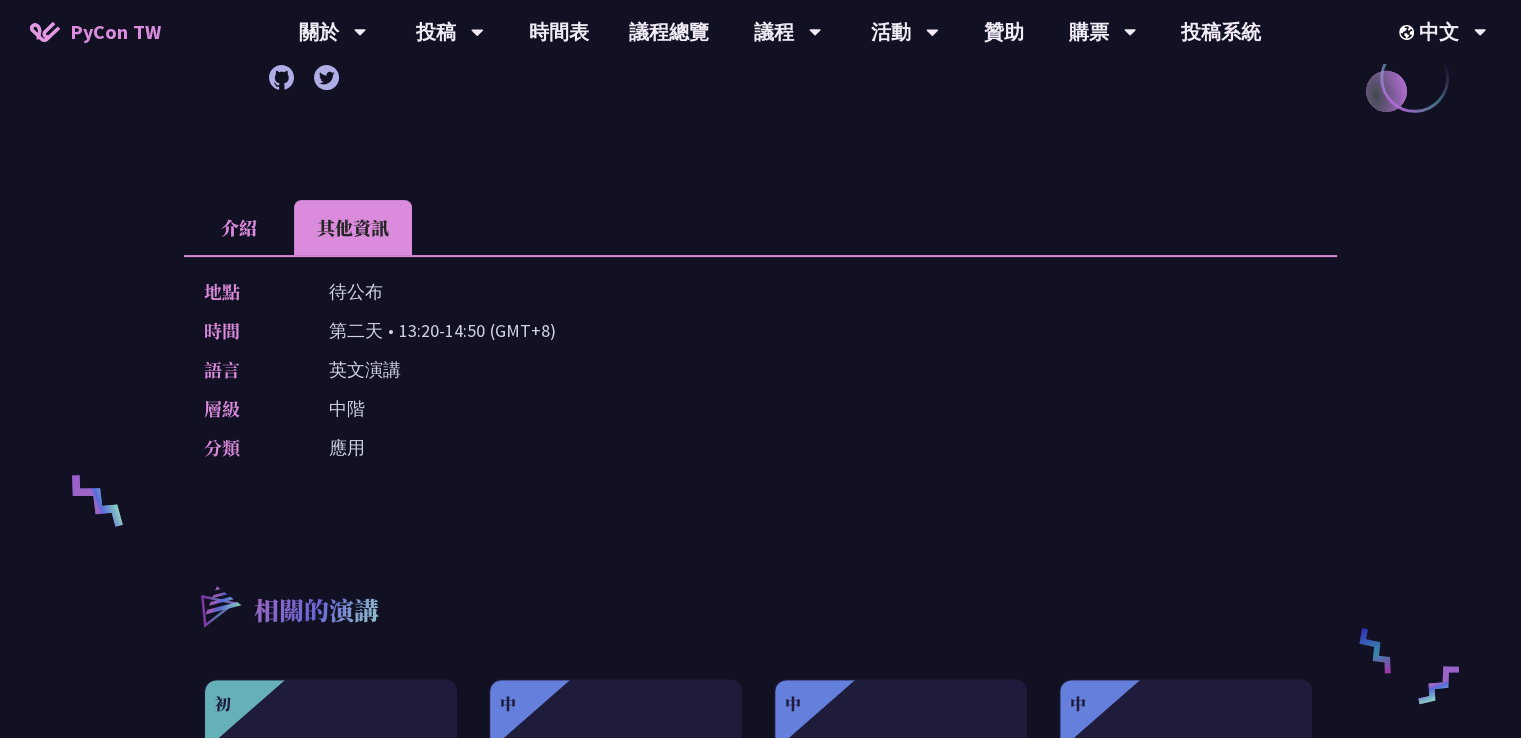 click on "介紹" at bounding box center [239, 227] 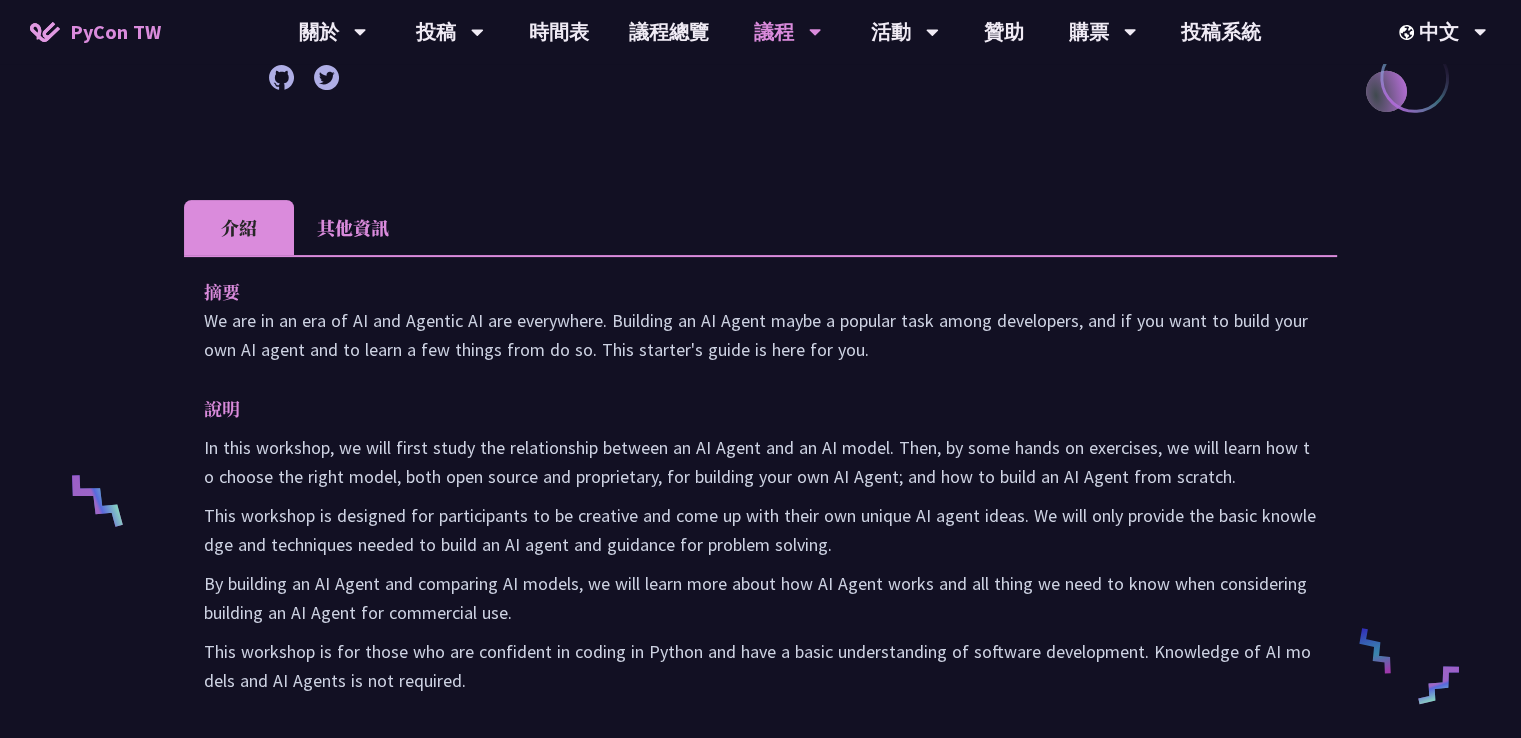 scroll, scrollTop: 600, scrollLeft: 0, axis: vertical 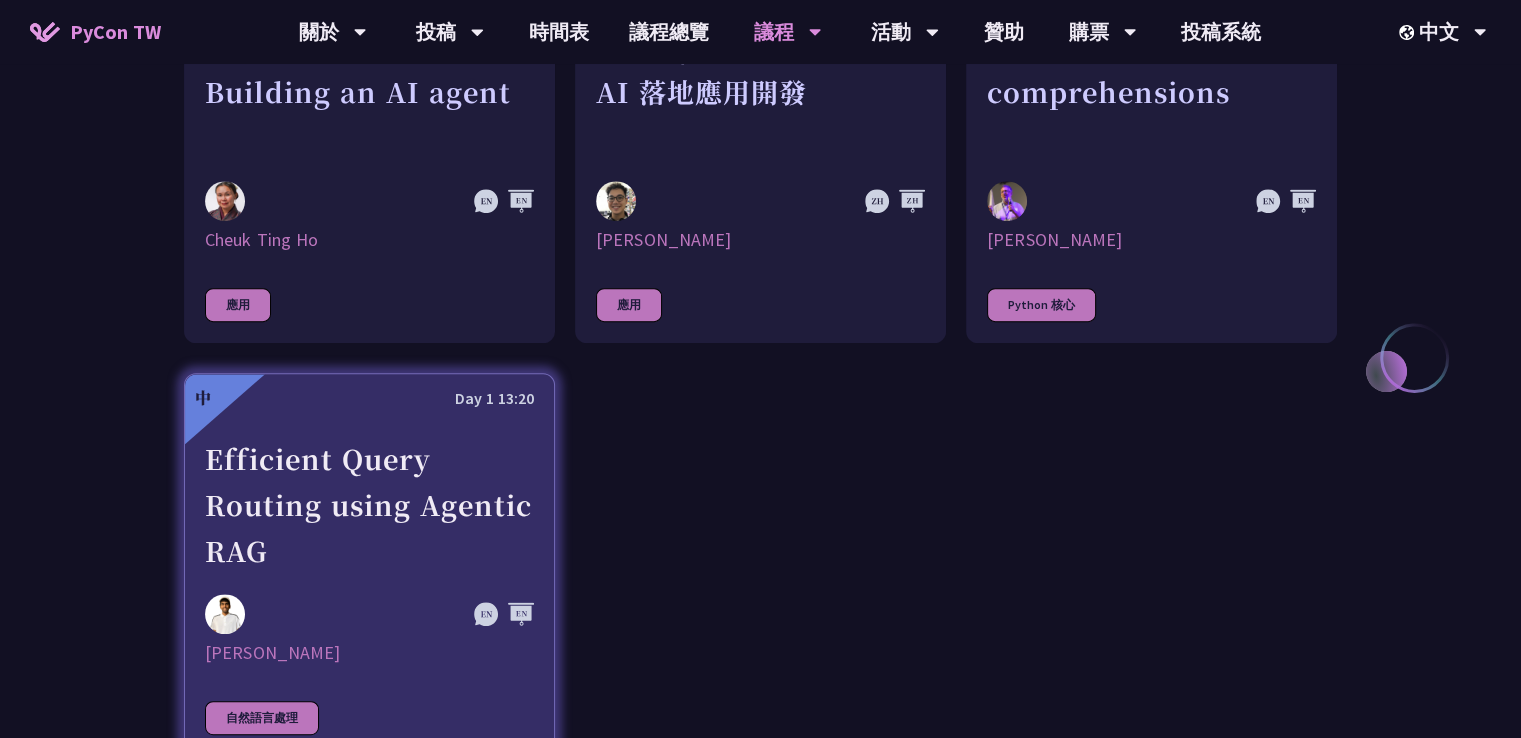 drag, startPoint x: 353, startPoint y: 478, endPoint x: 417, endPoint y: 484, distance: 64.28063 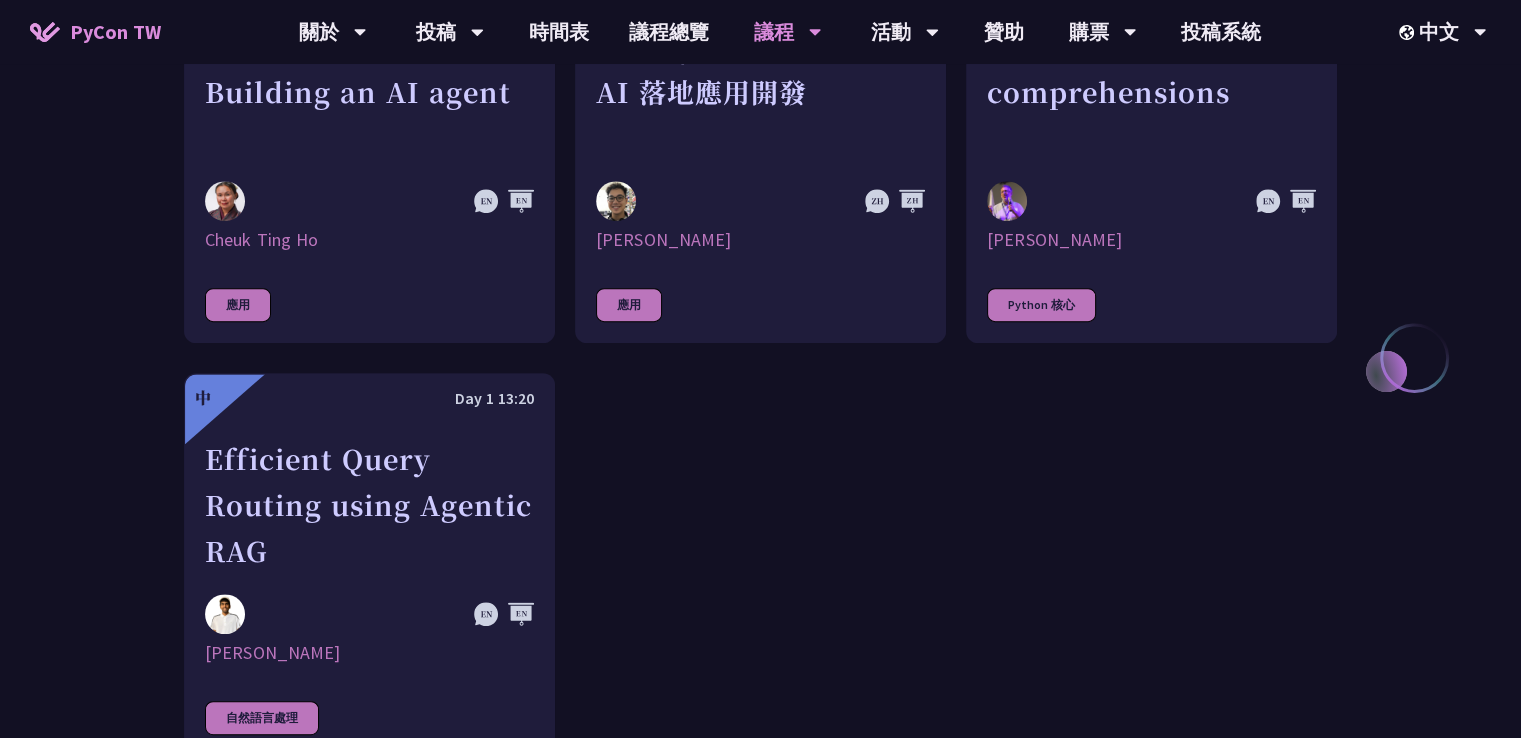 scroll, scrollTop: 1100, scrollLeft: 0, axis: vertical 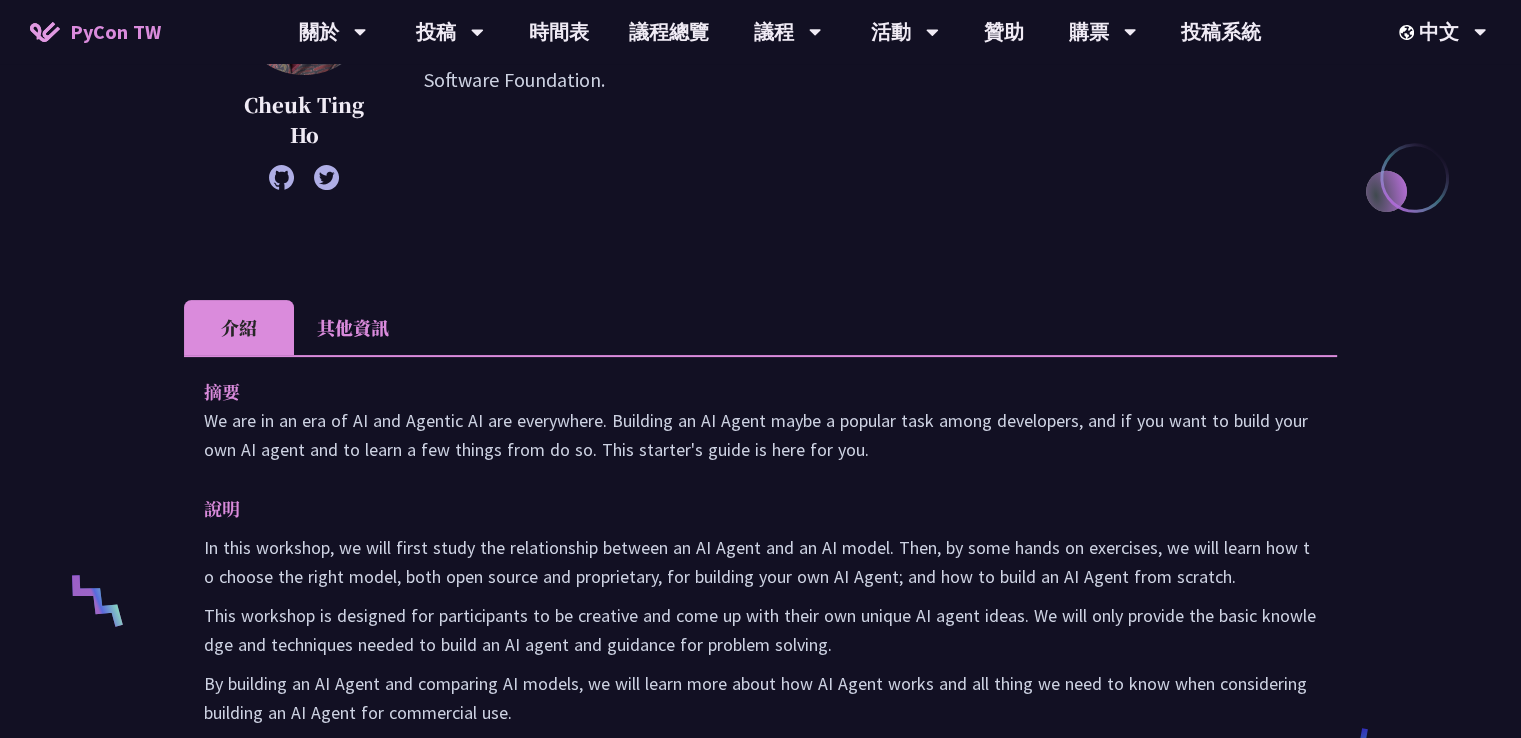 click on "其他資訊" at bounding box center [353, 327] 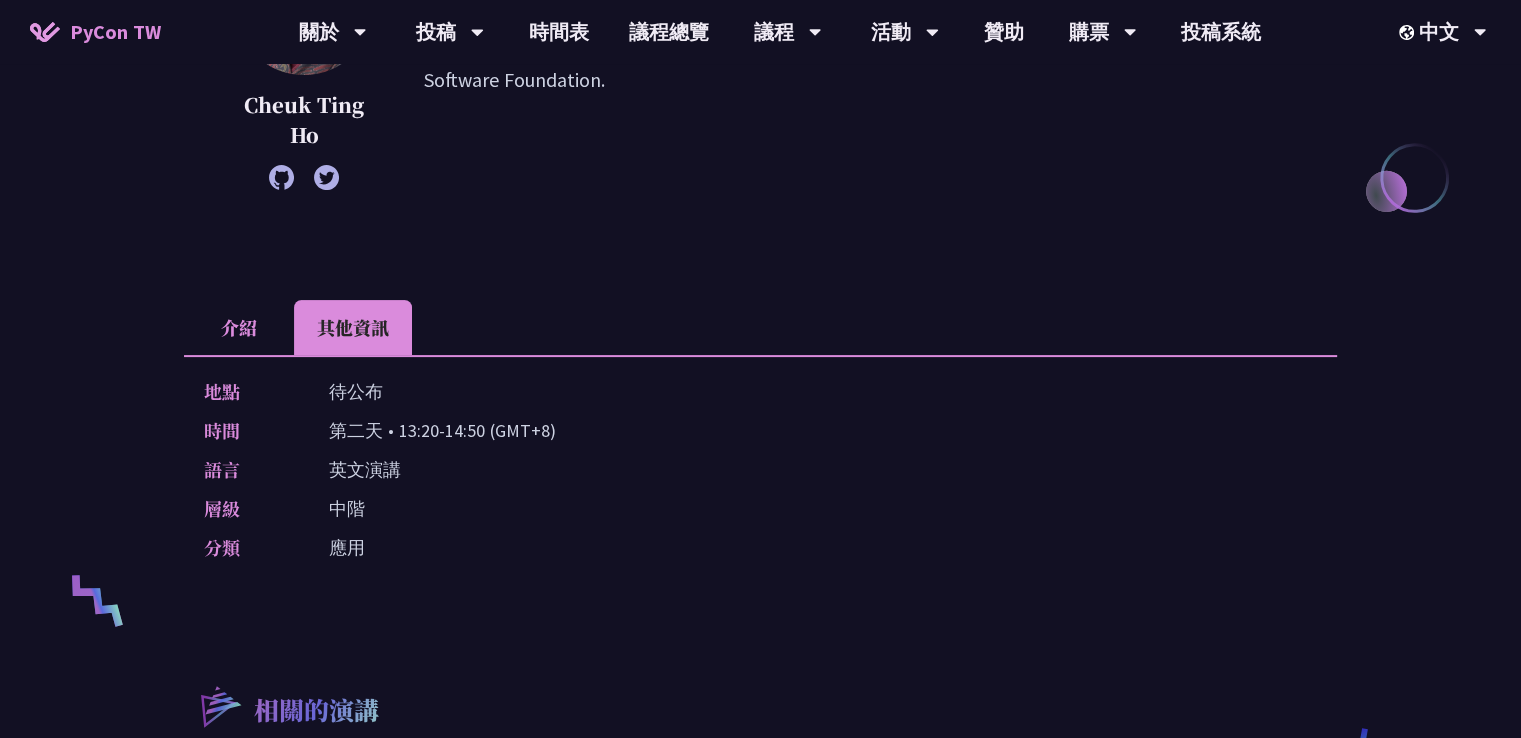 click on "介紹" at bounding box center (239, 327) 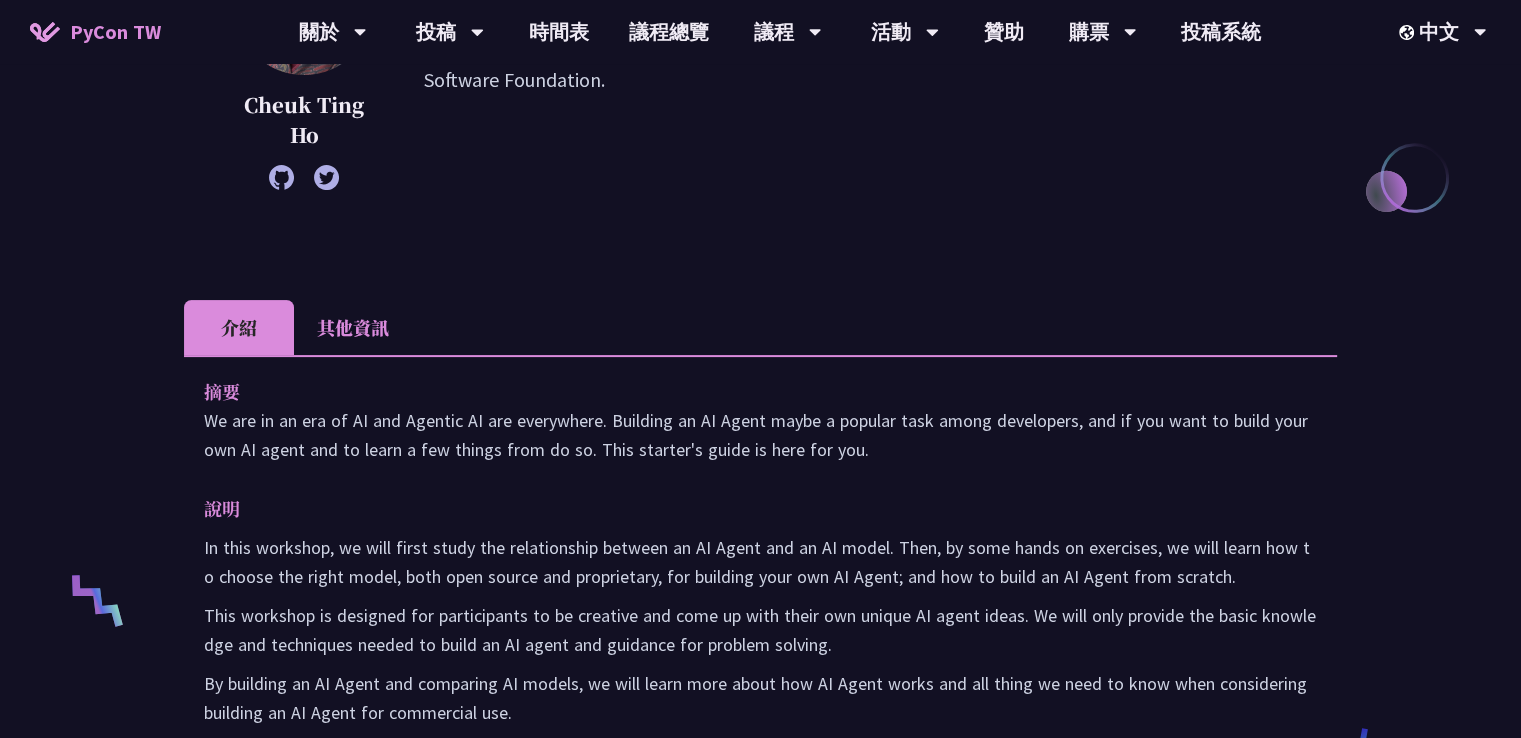 scroll, scrollTop: 600, scrollLeft: 0, axis: vertical 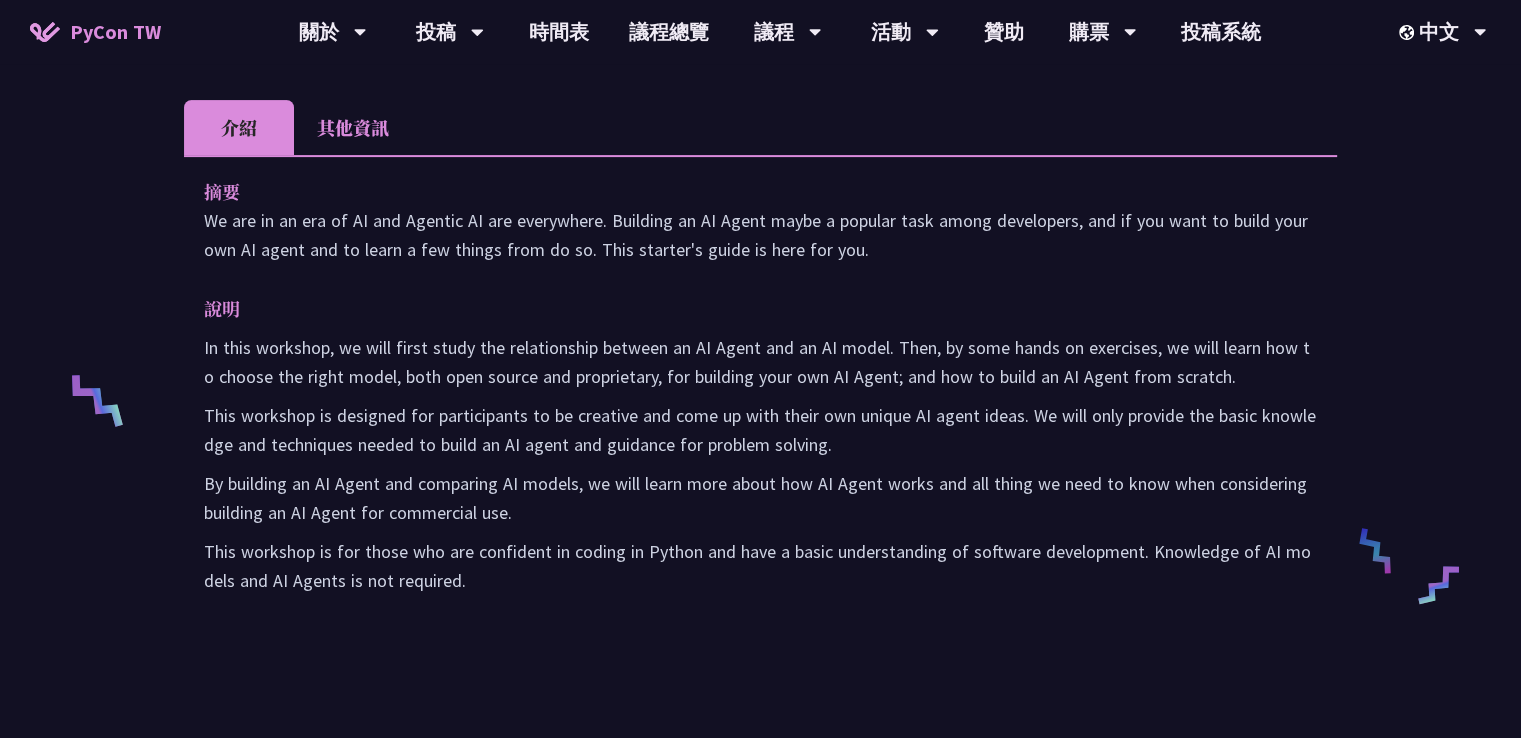 click on "This workshop is designed for participants to be creative and come up with their own unique AI agent ideas. We will only provide the basic knowledge and techniques needed to build an AI agent and guidance for problem solving." at bounding box center [760, 430] 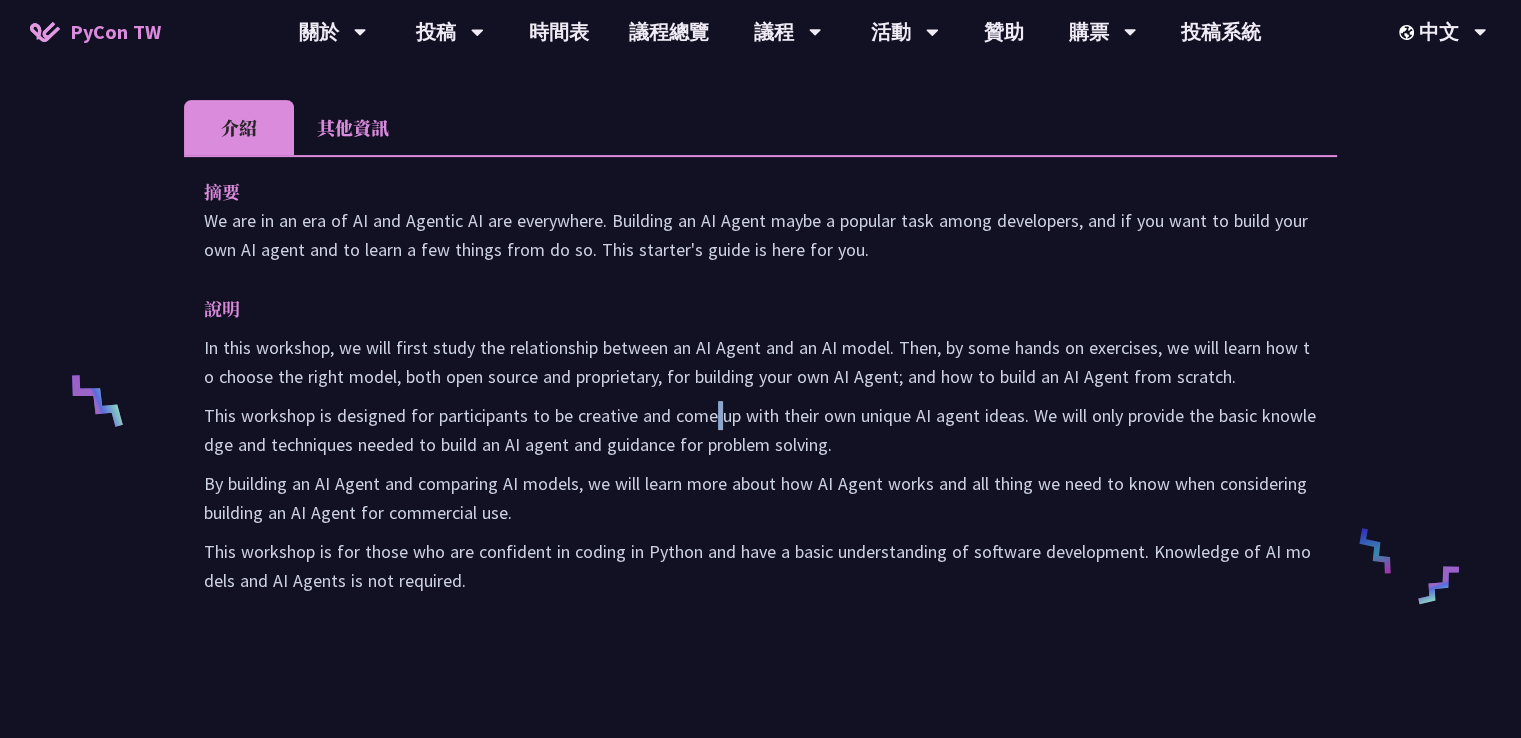 click on "This workshop is designed for participants to be creative and come up with their own unique AI agent ideas. We will only provide the basic knowledge and techniques needed to build an AI agent and guidance for problem solving." at bounding box center (760, 430) 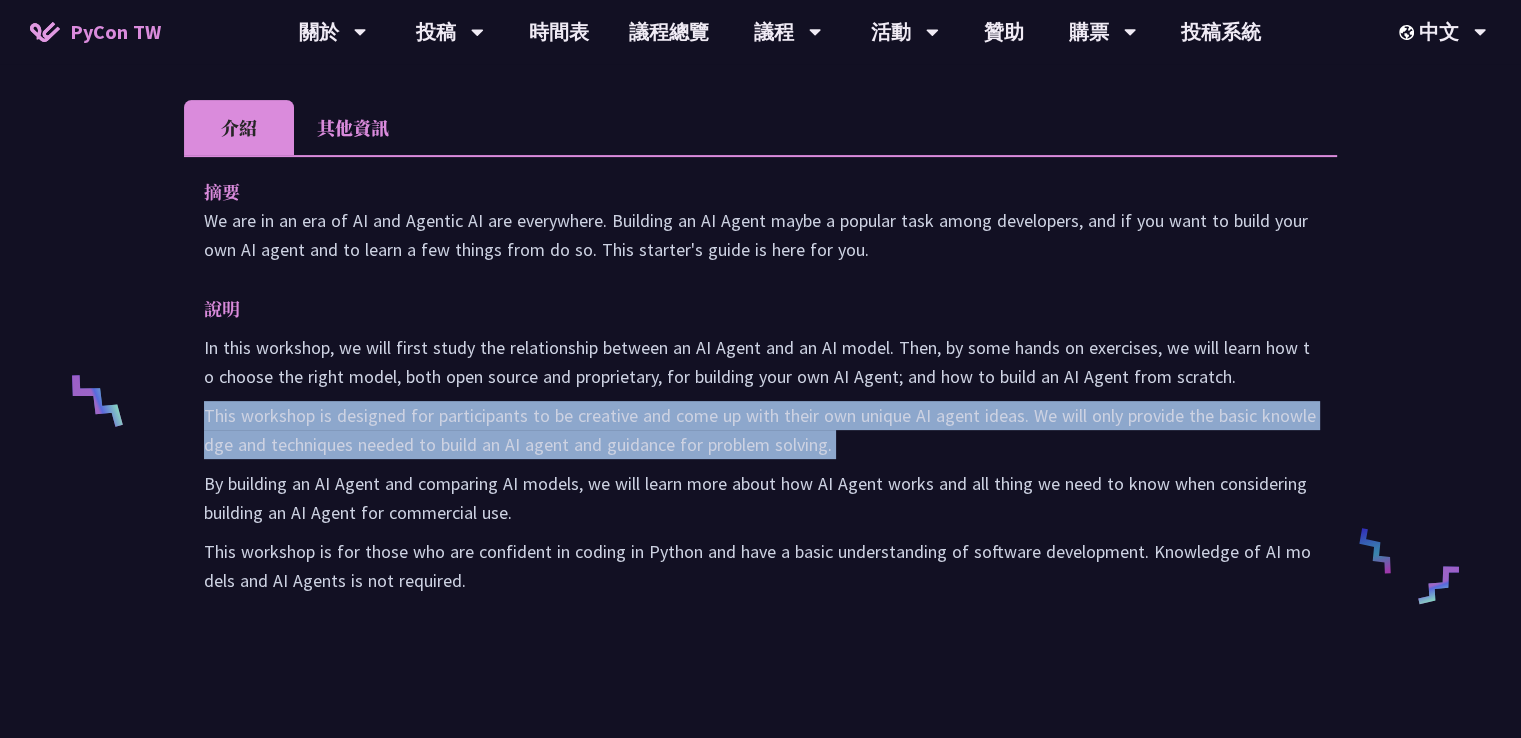 click on "This workshop is designed for participants to be creative and come up with their own unique AI agent ideas. We will only provide the basic knowledge and techniques needed to build an AI agent and guidance for problem solving." at bounding box center (760, 430) 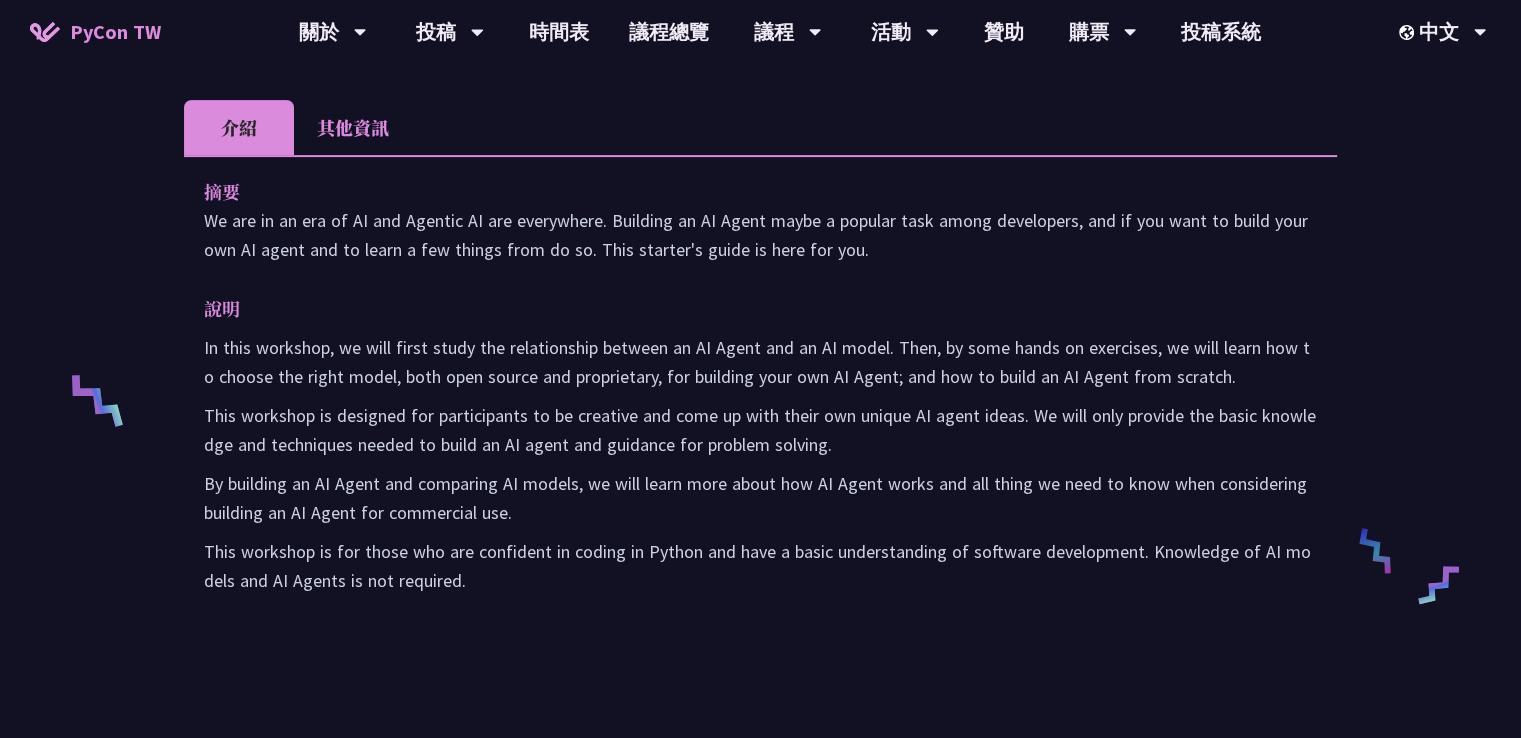 click on "This workshop is for those who are confident in coding in Python and have a basic understanding of software development. Knowledge of AI models and AI Agents is not required." at bounding box center [760, 566] 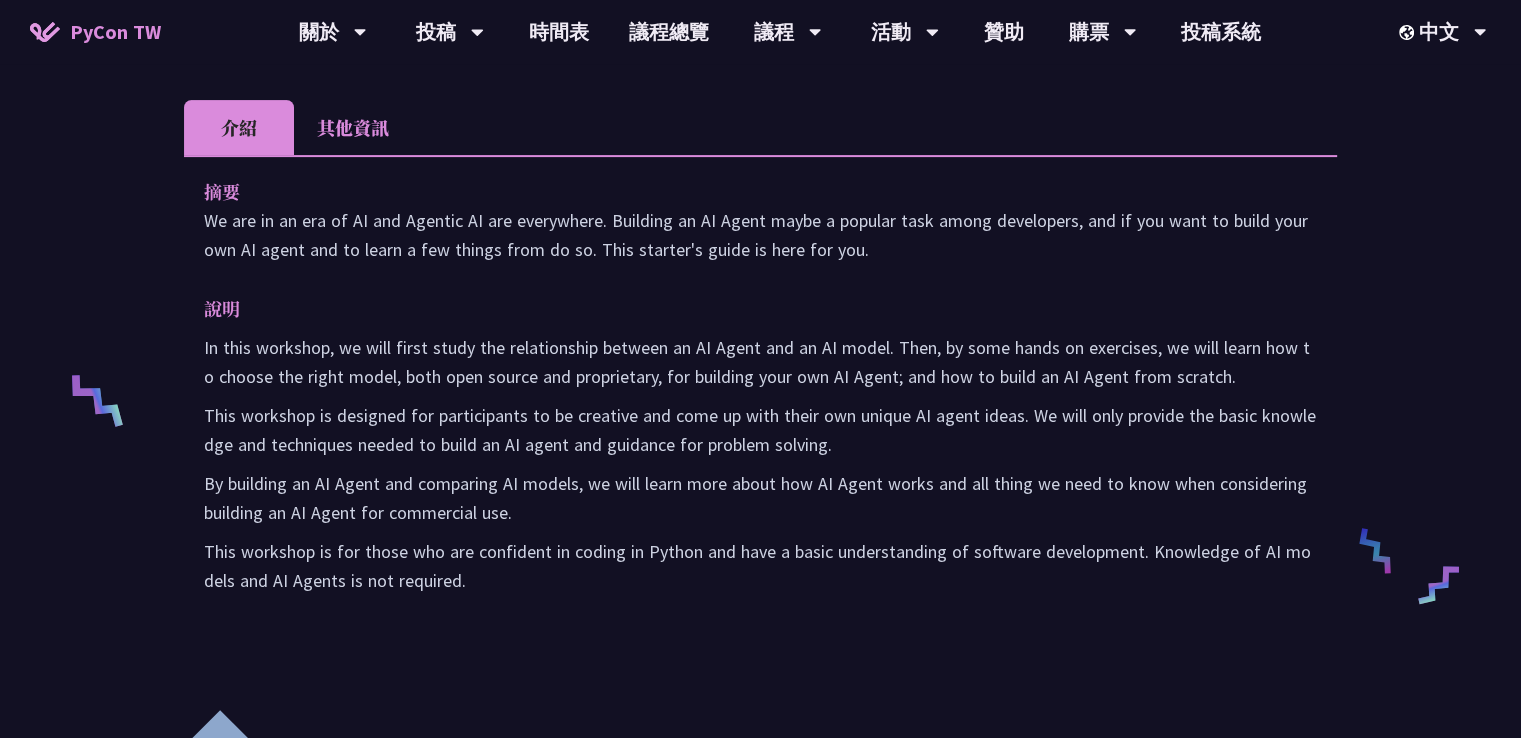 click on "This workshop is for those who are confident in coding in Python and have a basic understanding of software development. Knowledge of AI models and AI Agents is not required." at bounding box center [760, 566] 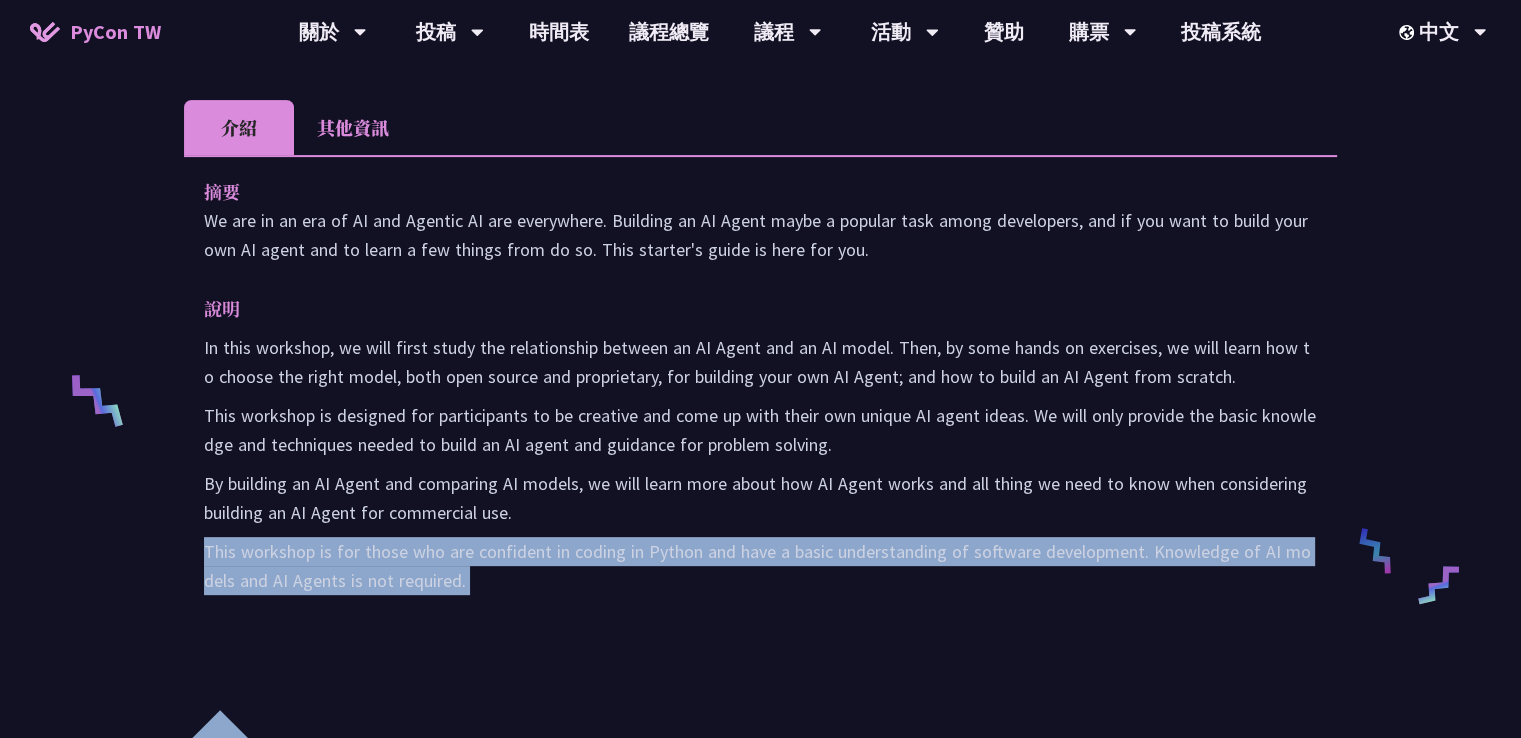 click on "This workshop is for those who are confident in coding in Python and have a basic understanding of software development. Knowledge of AI models and AI Agents is not required." at bounding box center (760, 566) 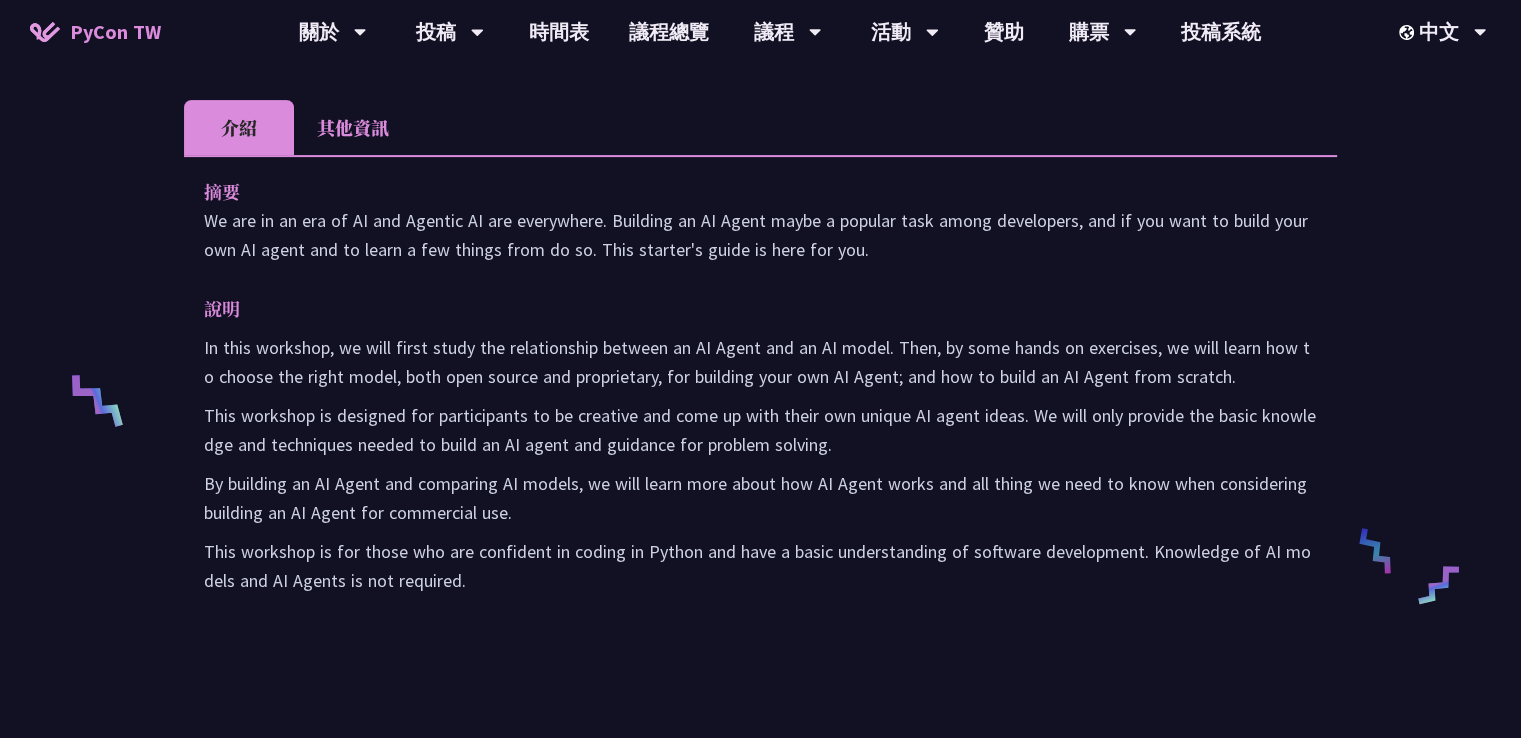 click on "By building an AI Agent and comparing  AI models, we will learn more about how AI Agent works and all thing we need to know when considering building an AI Agent for commercial use." at bounding box center (760, 498) 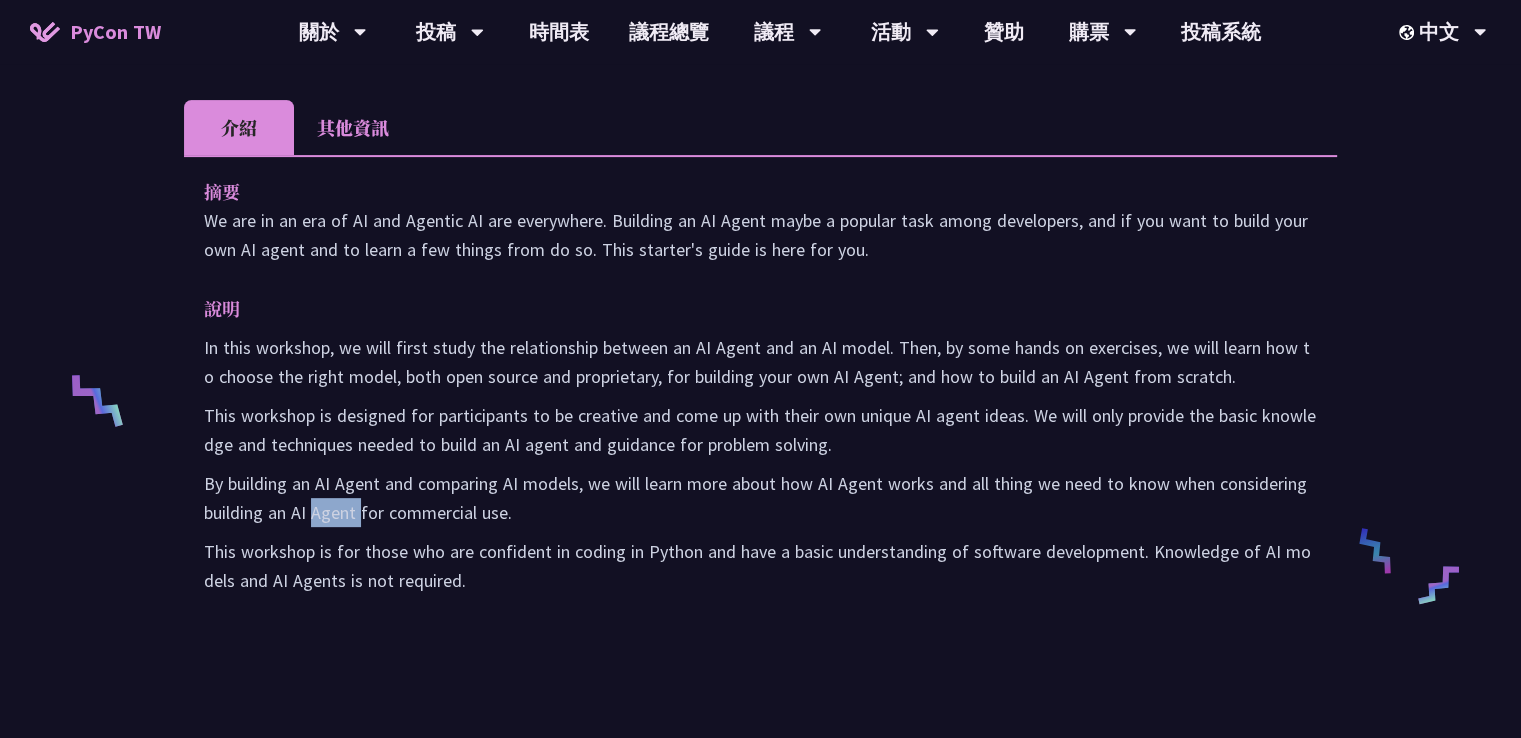 click on "By building an AI Agent and comparing  AI models, we will learn more about how AI Agent works and all thing we need to know when considering building an AI Agent for commercial use." at bounding box center (760, 498) 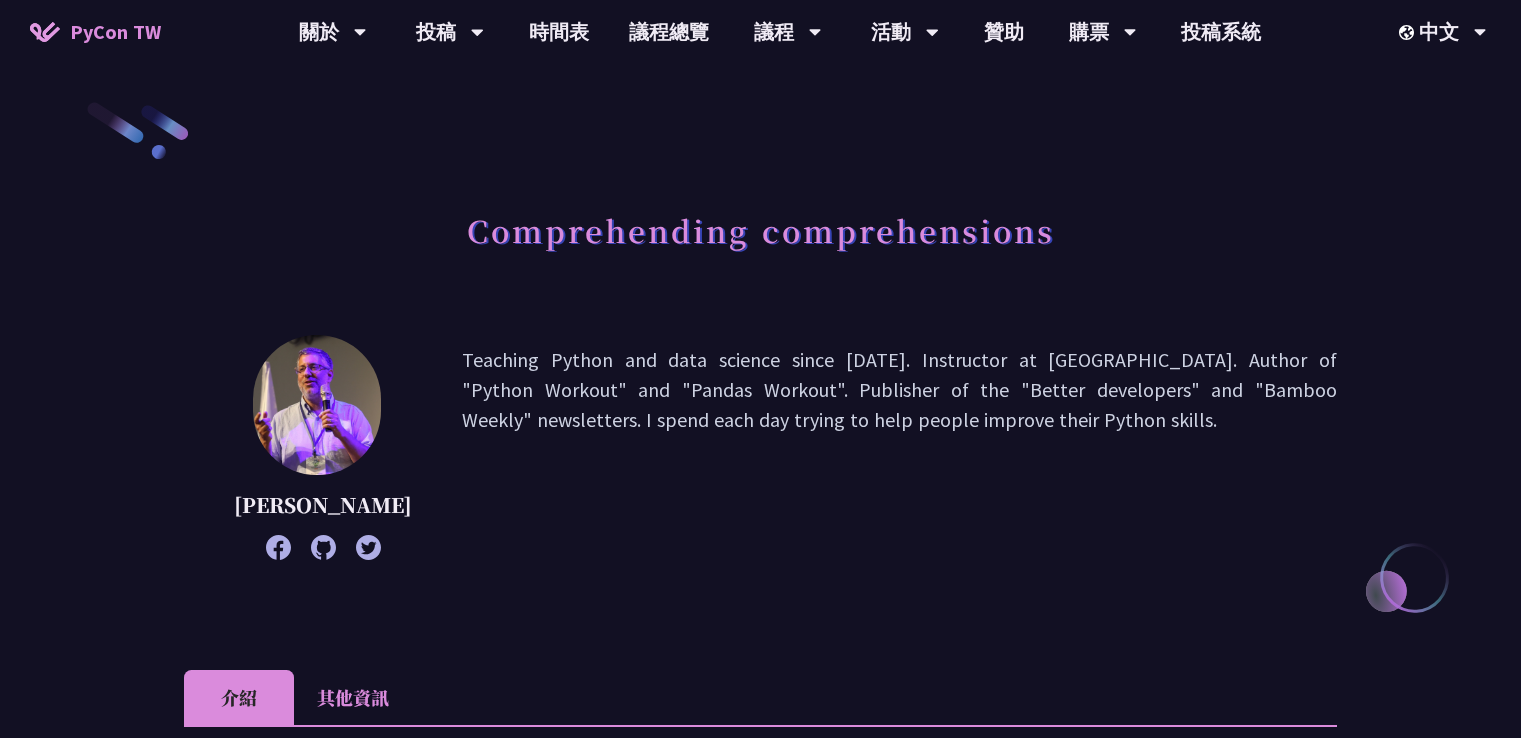 scroll, scrollTop: 0, scrollLeft: 0, axis: both 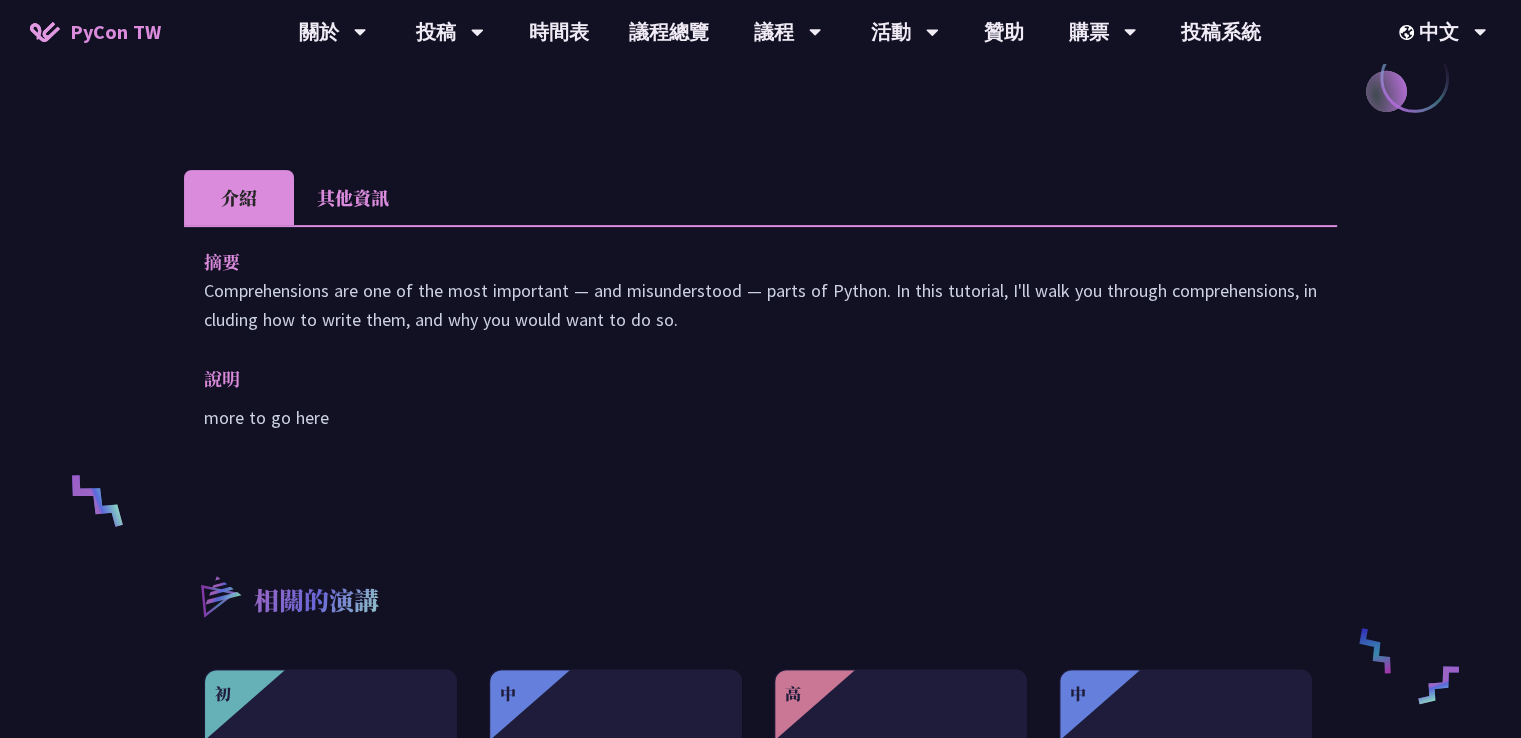 click on "其他資訊" at bounding box center (353, 197) 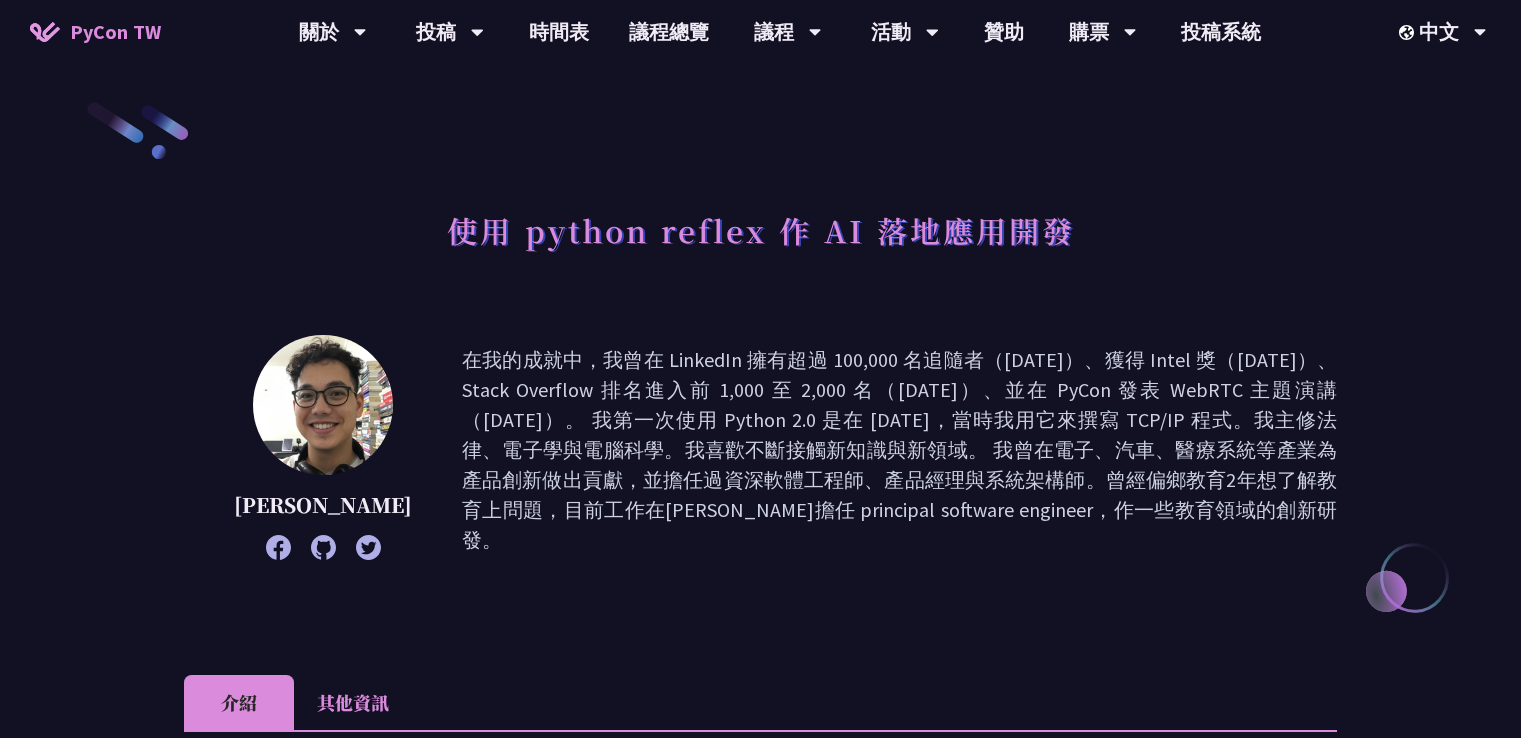 scroll, scrollTop: 0, scrollLeft: 0, axis: both 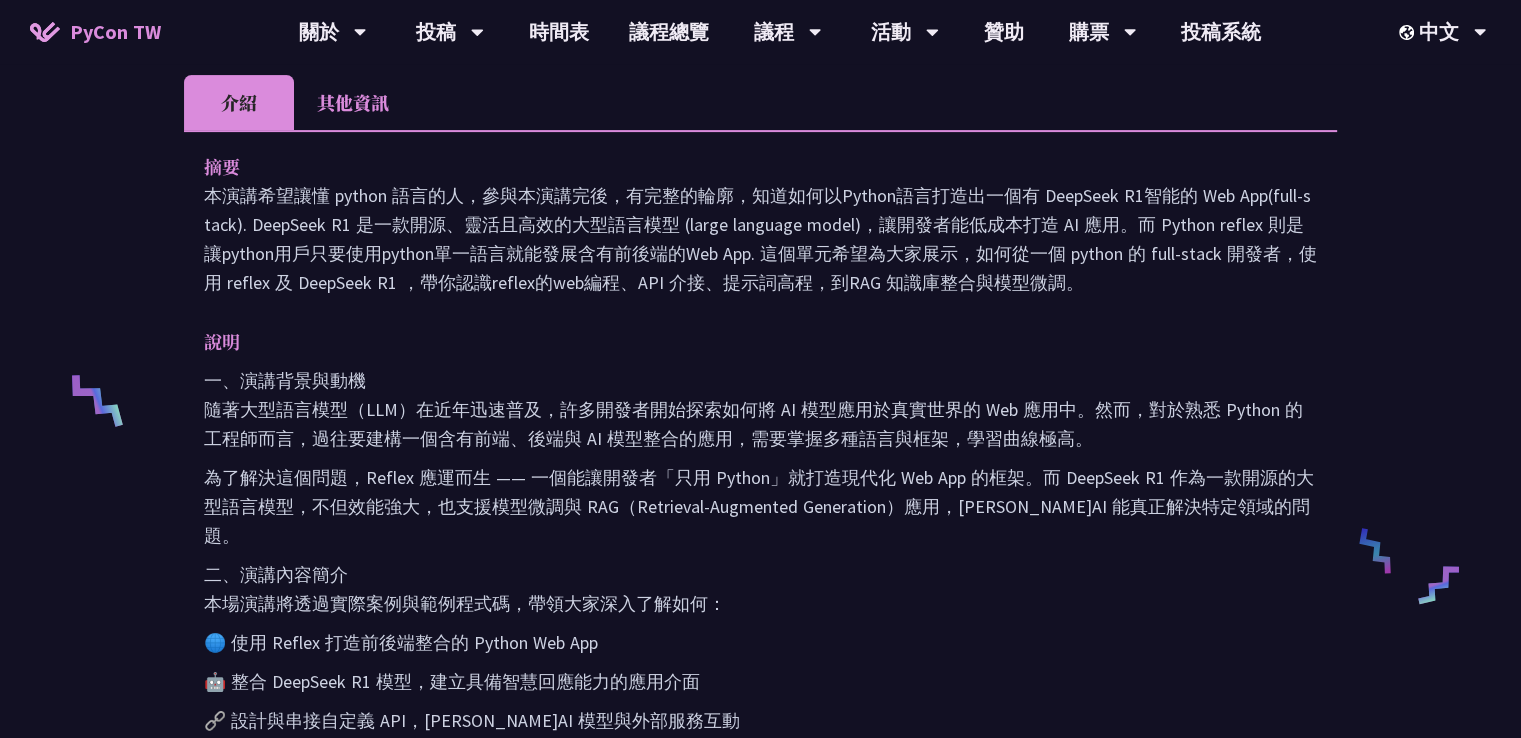 click on "其他資訊" at bounding box center [353, 102] 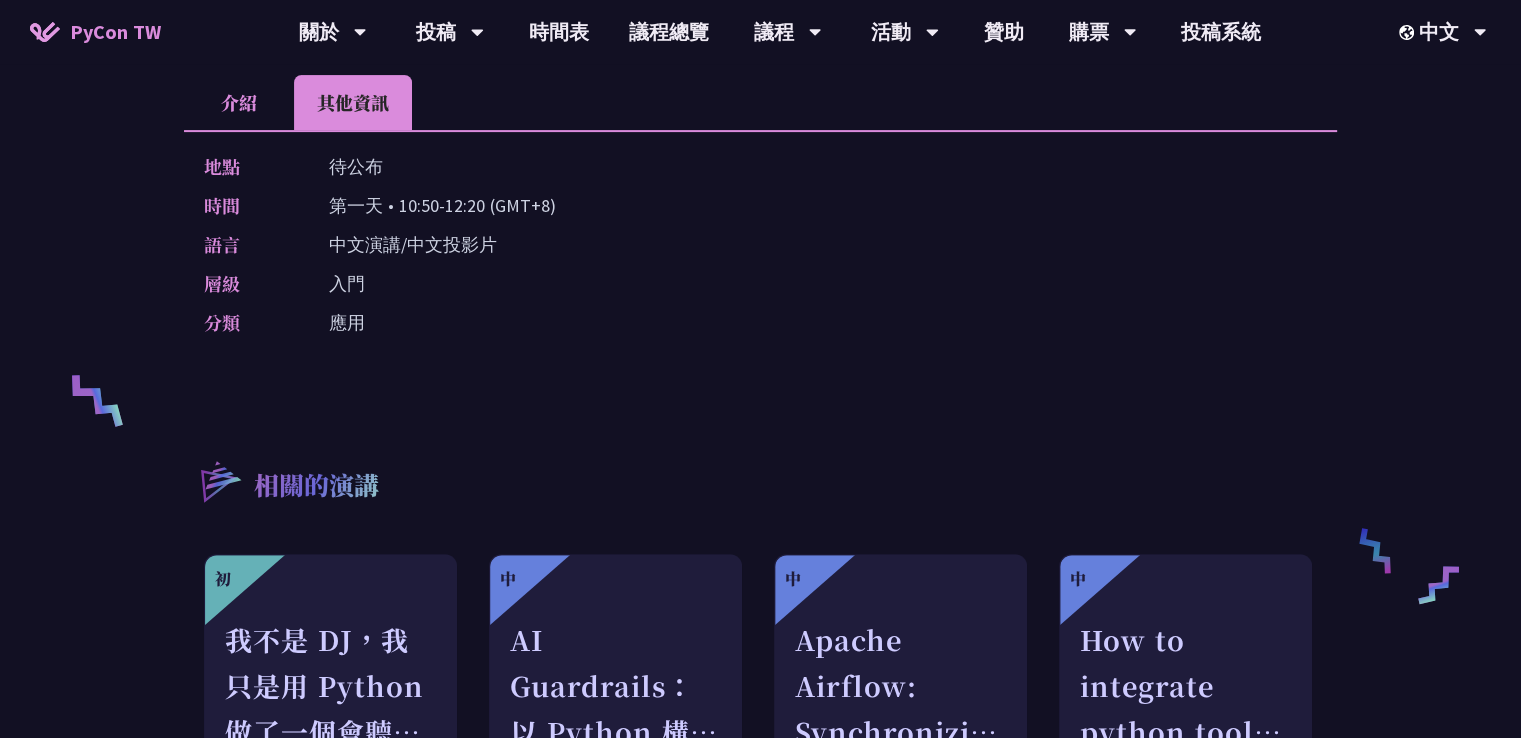 click on "介紹" at bounding box center (239, 102) 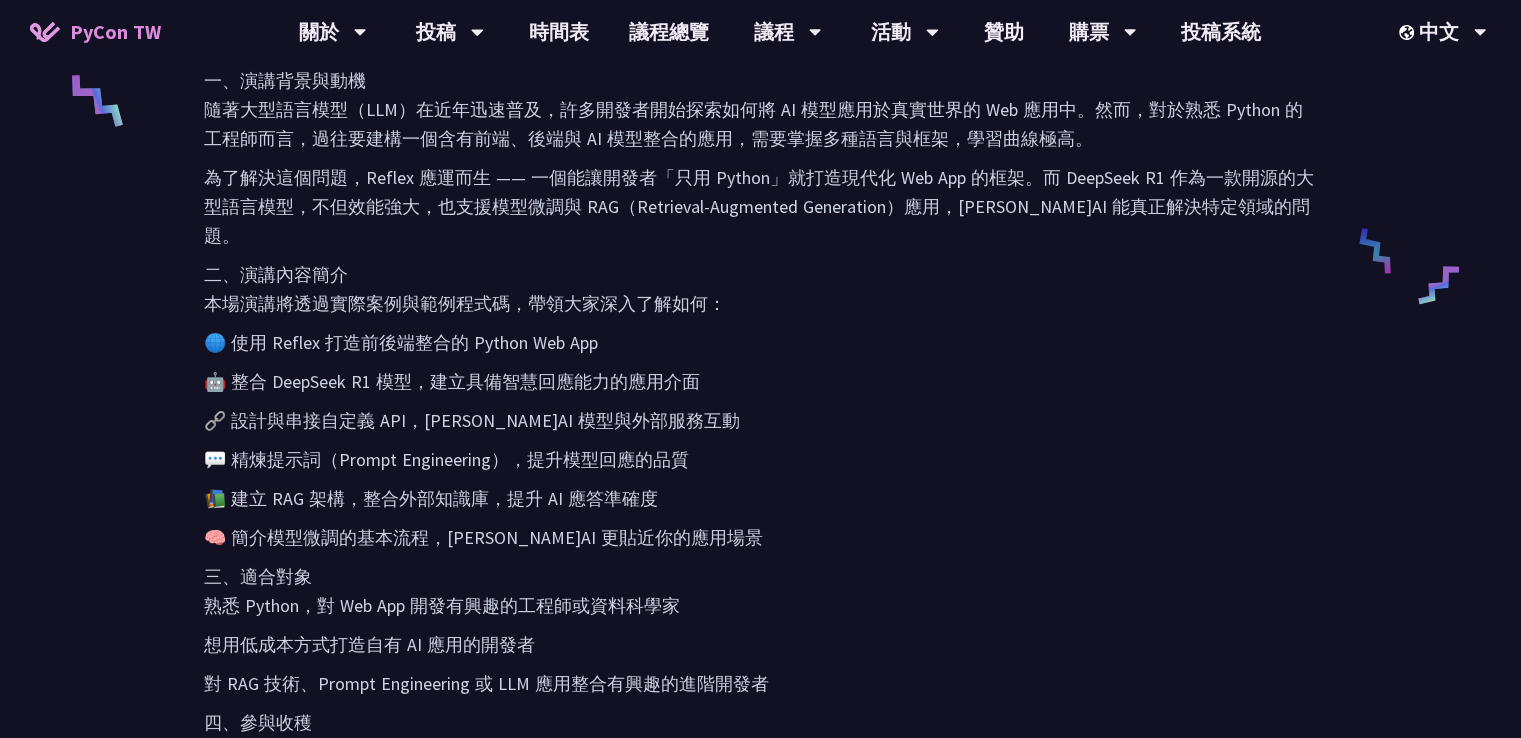 scroll, scrollTop: 800, scrollLeft: 0, axis: vertical 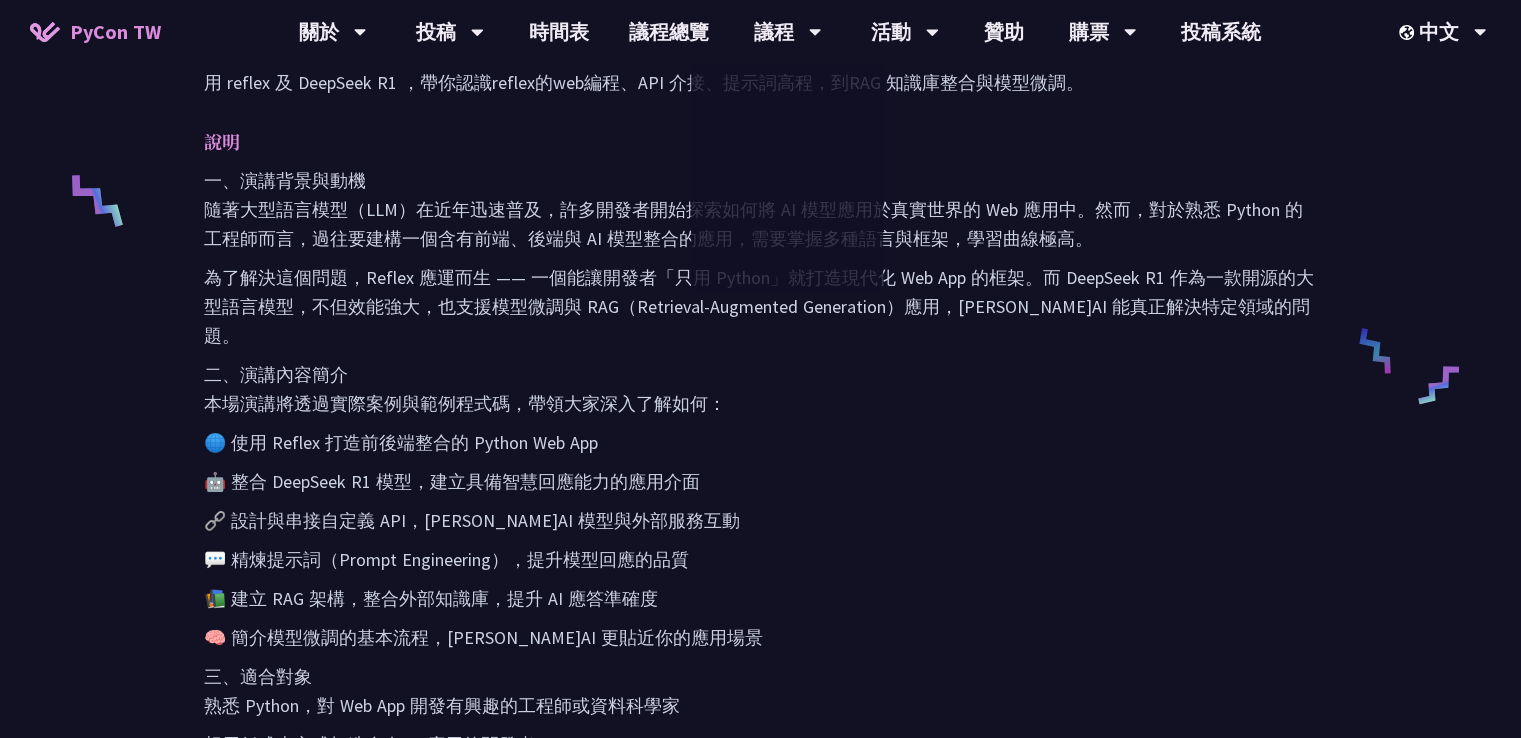 click on "🤖 整合 DeepSeek R1 模型，建立具備智慧回應能力的應用介面" at bounding box center (760, 481) 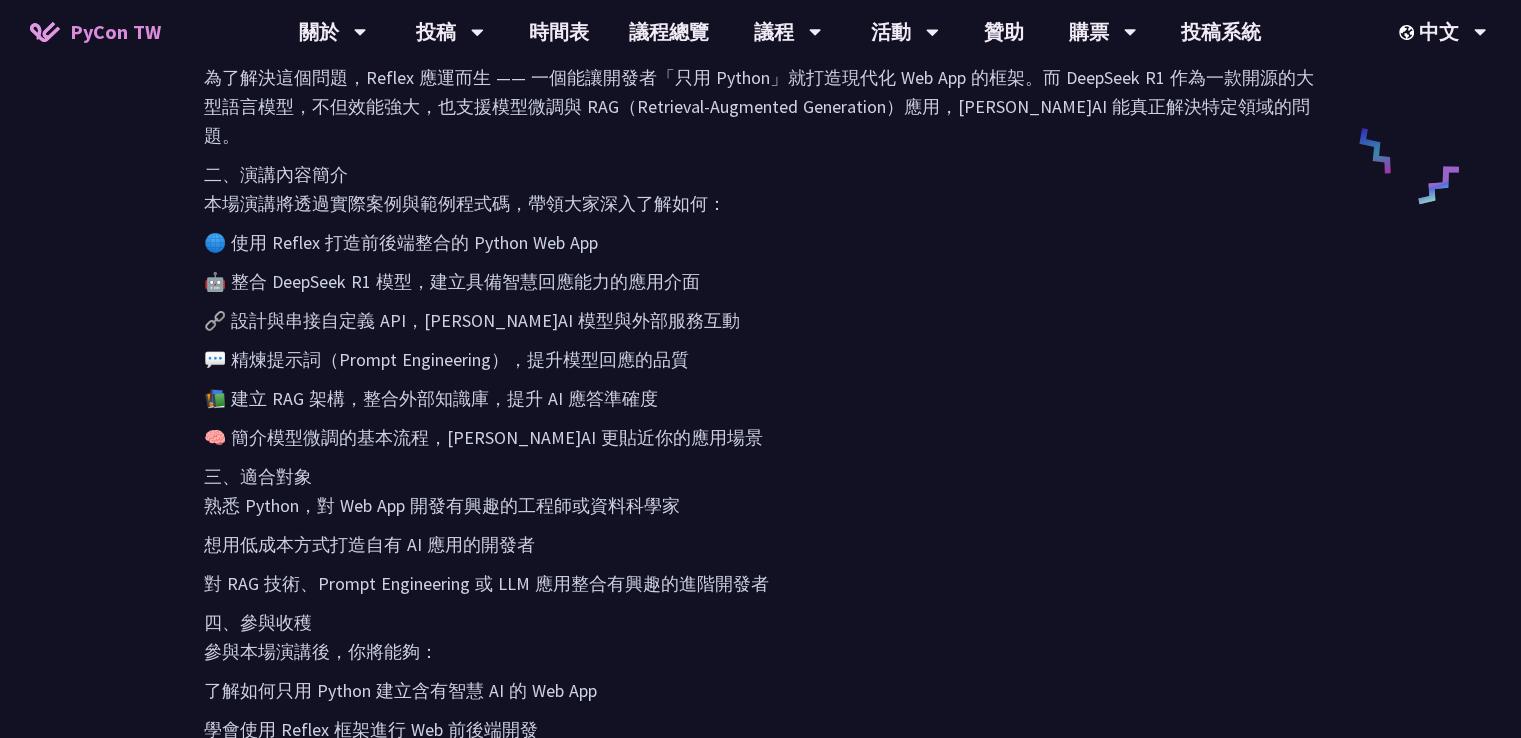 scroll, scrollTop: 1200, scrollLeft: 0, axis: vertical 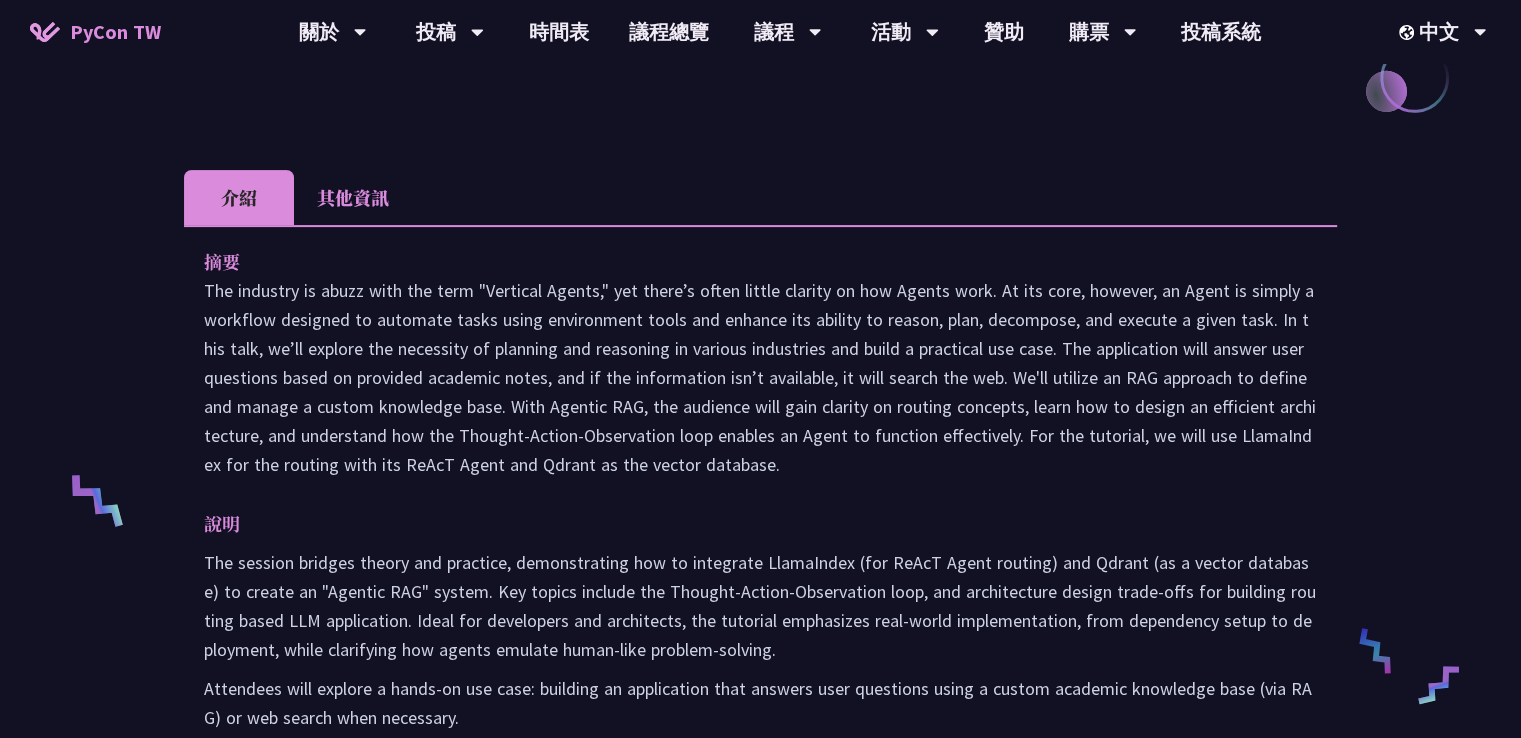 click on "Efficient Query Routing using Agentic RAG     [PERSON_NAME]
I am [PERSON_NAME], currently working as a Super Agent at AI Planet, a [GEOGRAPHIC_DATA]-based AI startup, with over 2 years of experience. I was part of Google Summer of Code 2024 at [GEOGRAPHIC_DATA] and Google Summer of Code 2023 at caMicroscope. I am also a Google Developer Expert in AI, with 6 international conference talks and active speaking engagements in the [GEOGRAPHIC_DATA], [GEOGRAPHIC_DATA] region. I curate educational content on AI with [PERSON_NAME] (~3K subscribers).
介紹
其他資訊
摘要
說明
Attendees will explore a hands-on use case: building an application that answers user questions using a custom academic knowledge base (via RAG) or web search when necessary.
Slides
地點
待公布" at bounding box center (760, 496) 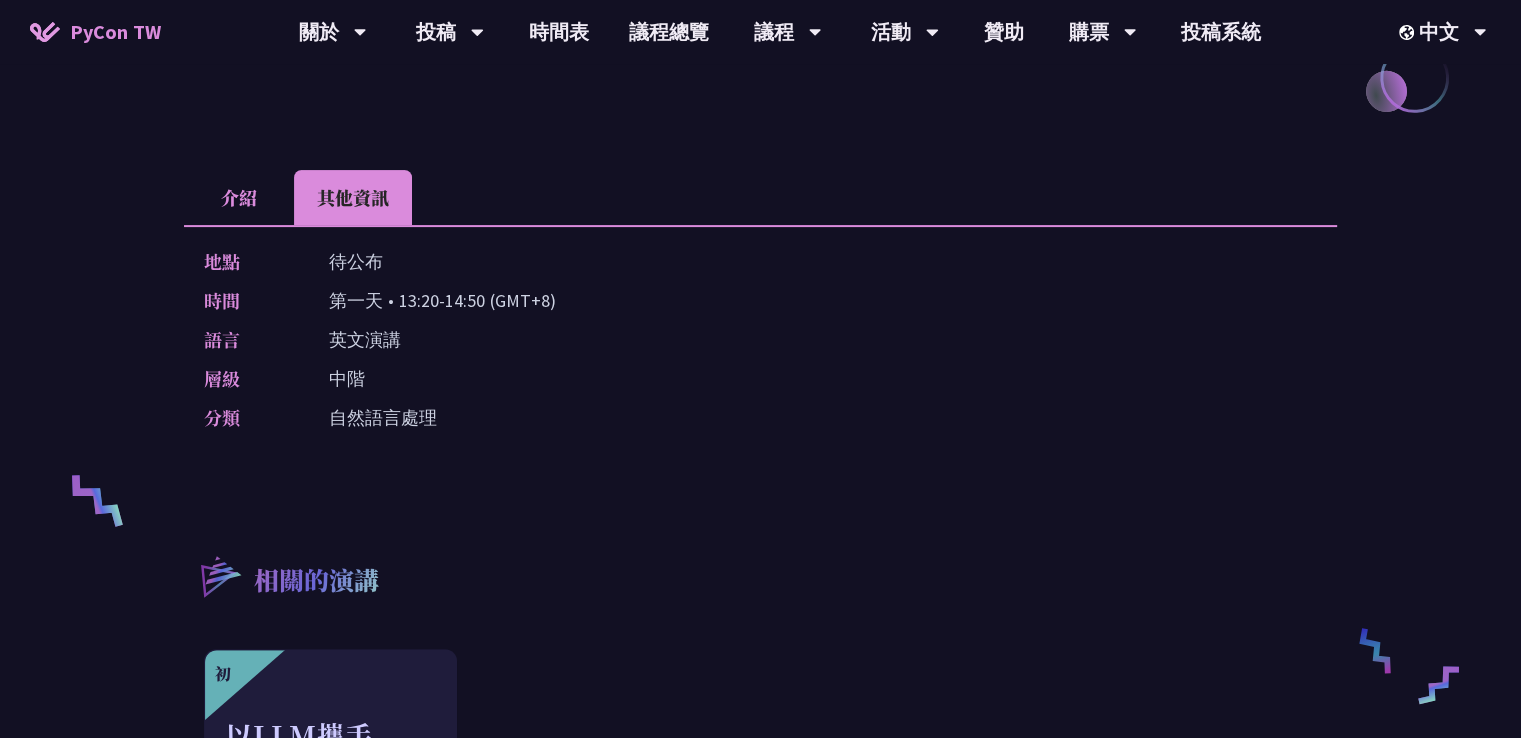 click on "介紹" at bounding box center (239, 197) 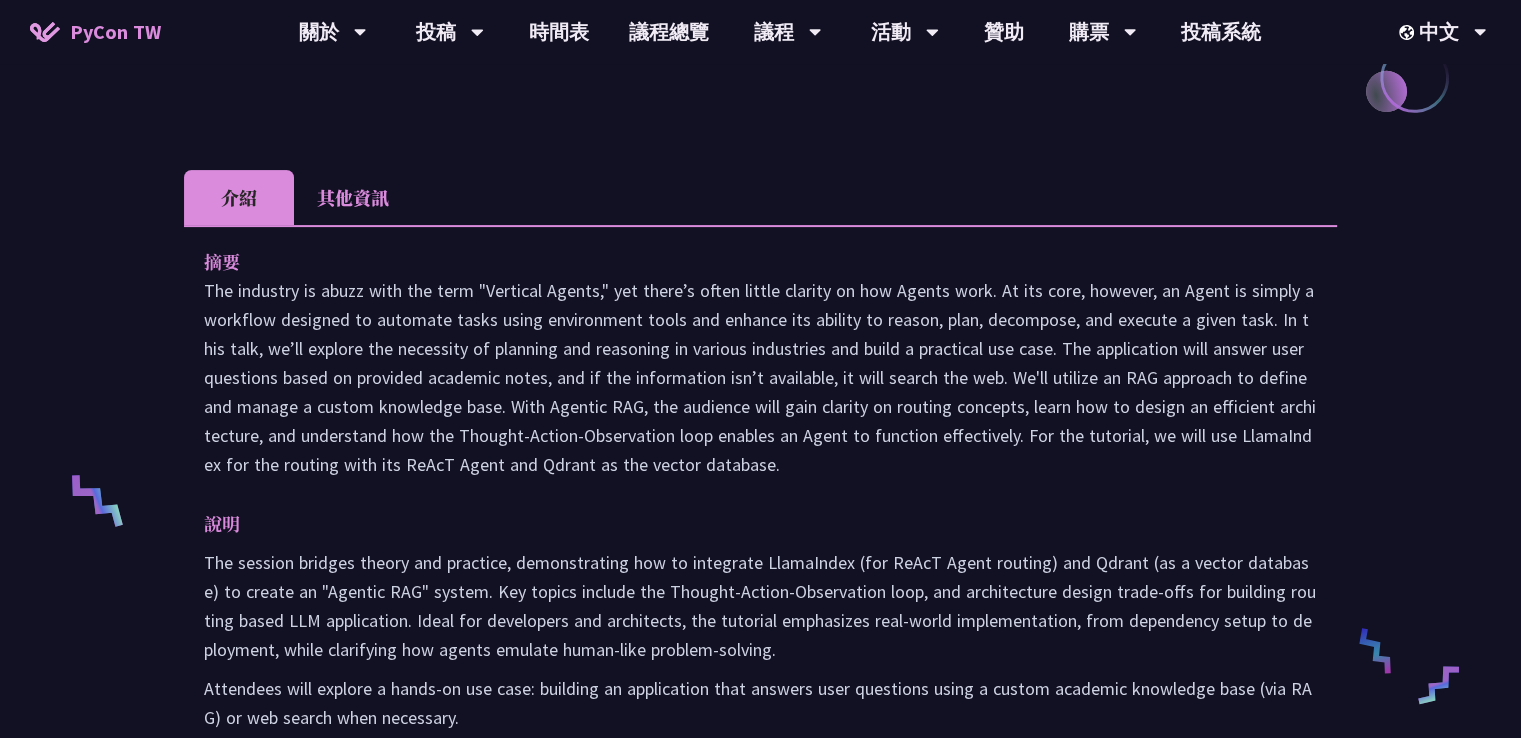 scroll, scrollTop: 600, scrollLeft: 0, axis: vertical 